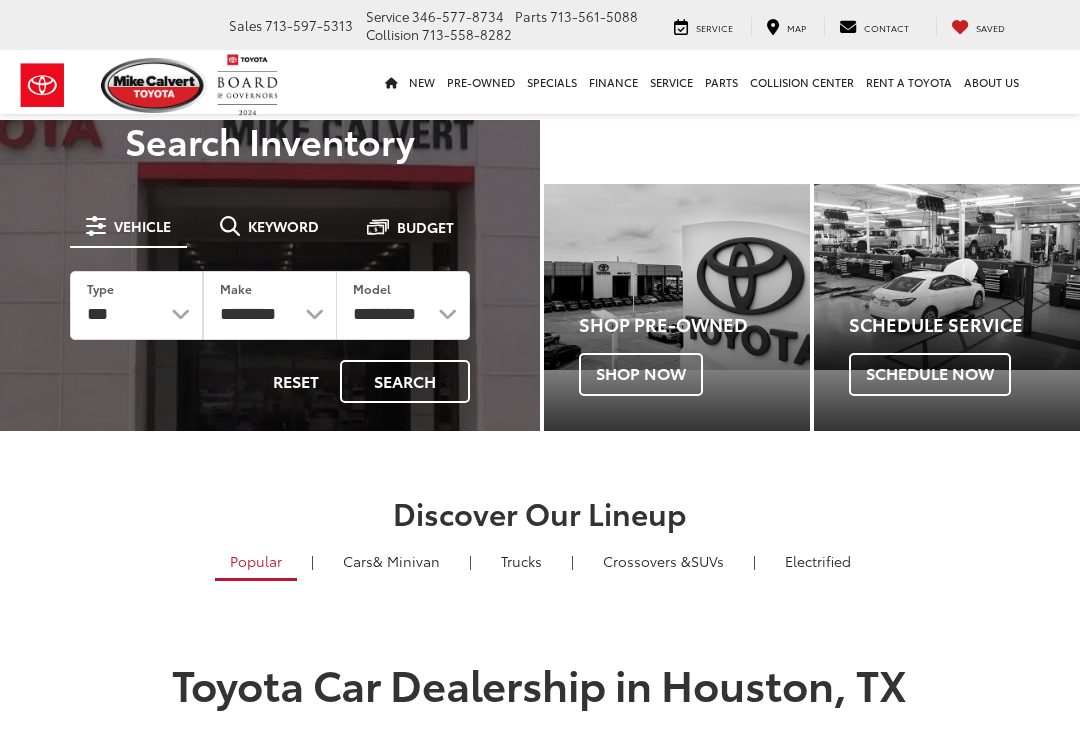 scroll, scrollTop: 0, scrollLeft: 0, axis: both 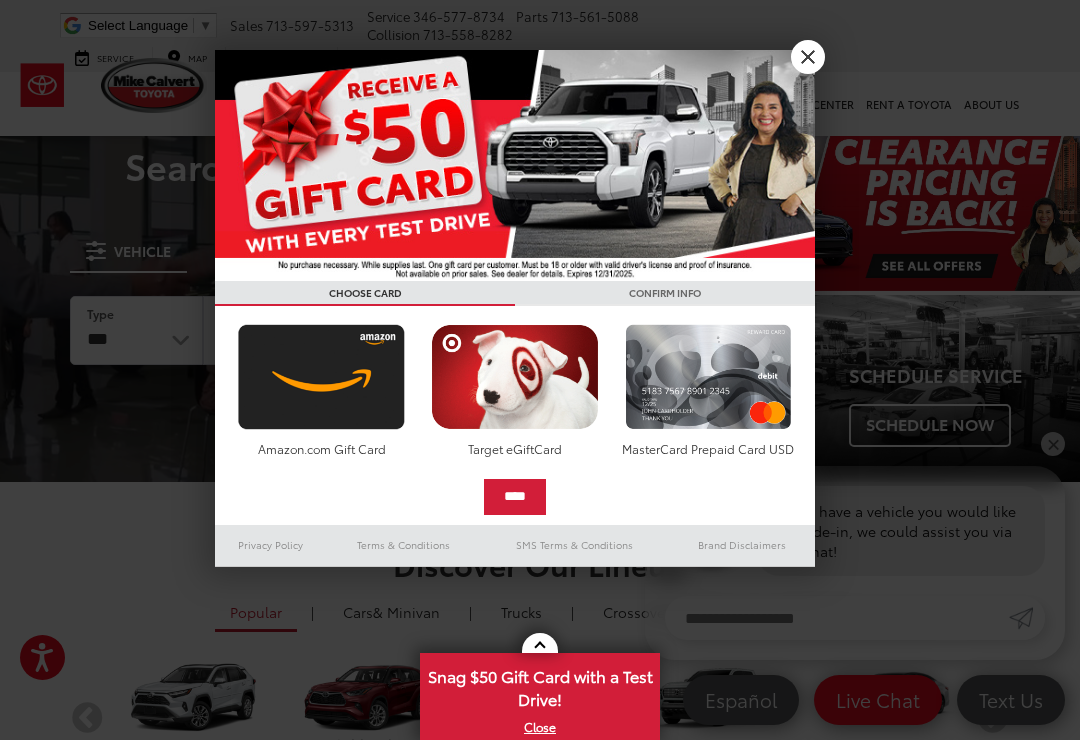 click on "X" at bounding box center [808, 57] 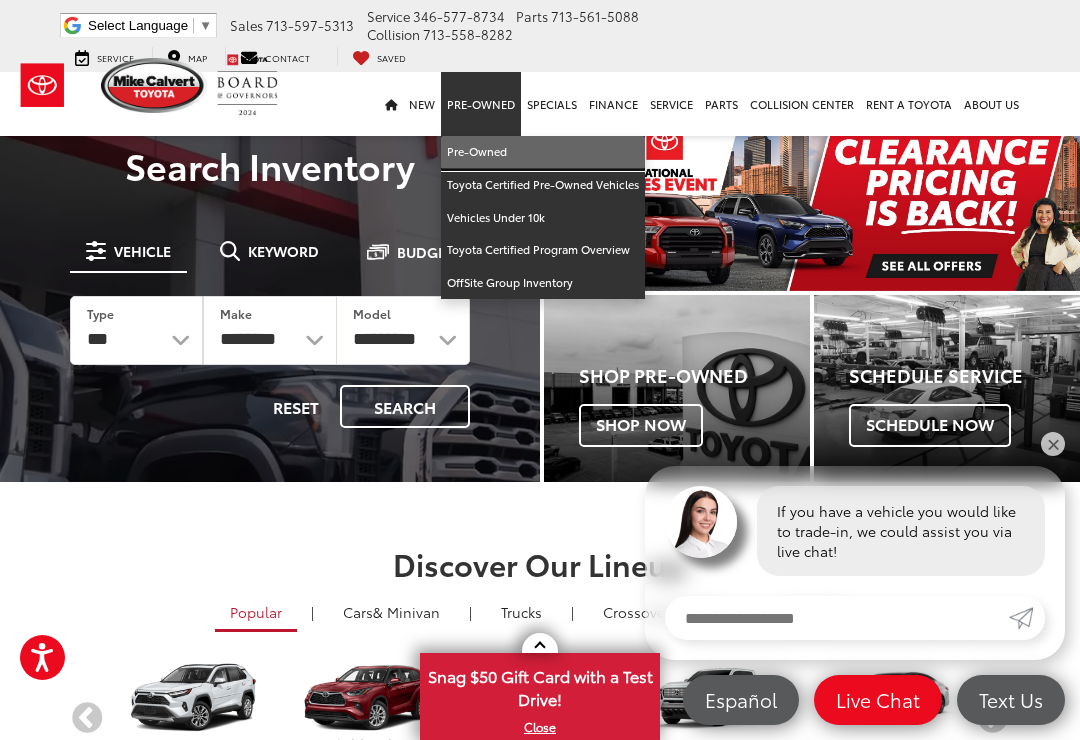 click on "Pre-Owned" at bounding box center [543, 152] 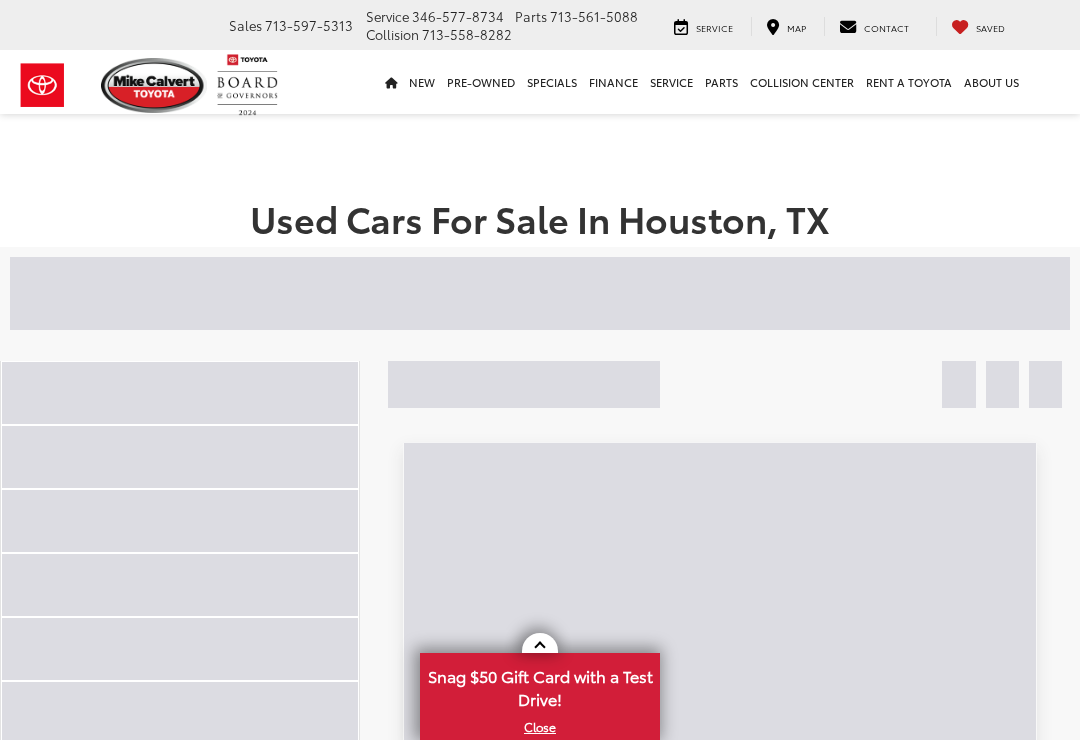 scroll, scrollTop: 0, scrollLeft: 0, axis: both 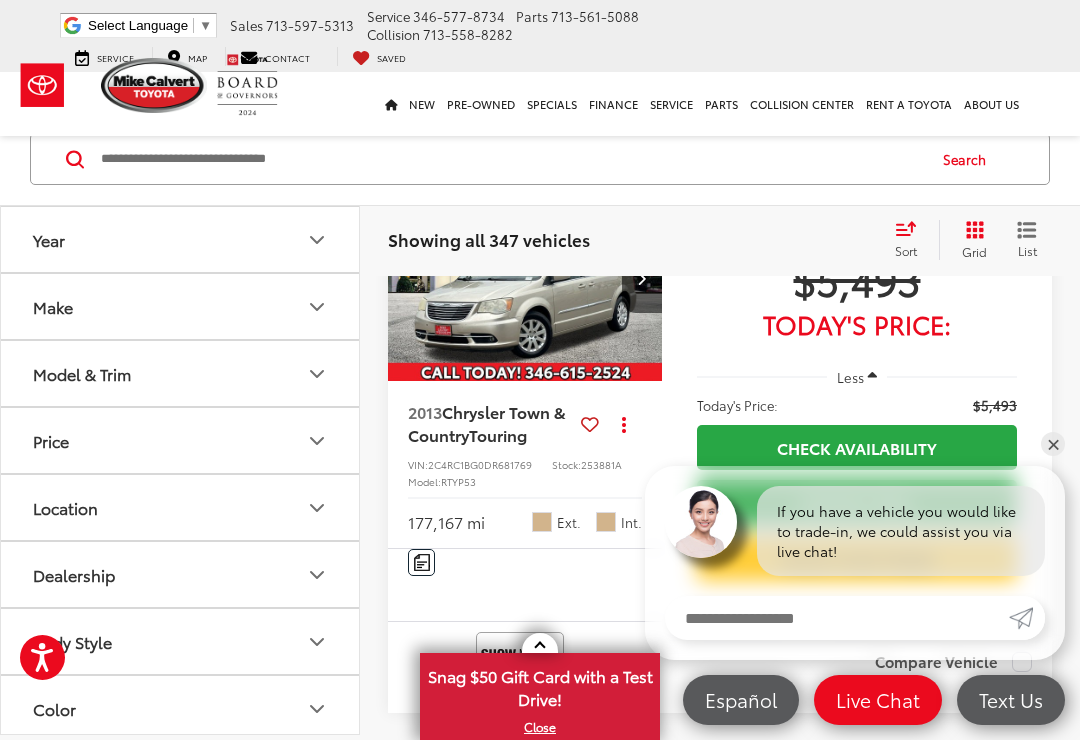 click on "Make" at bounding box center [53, 306] 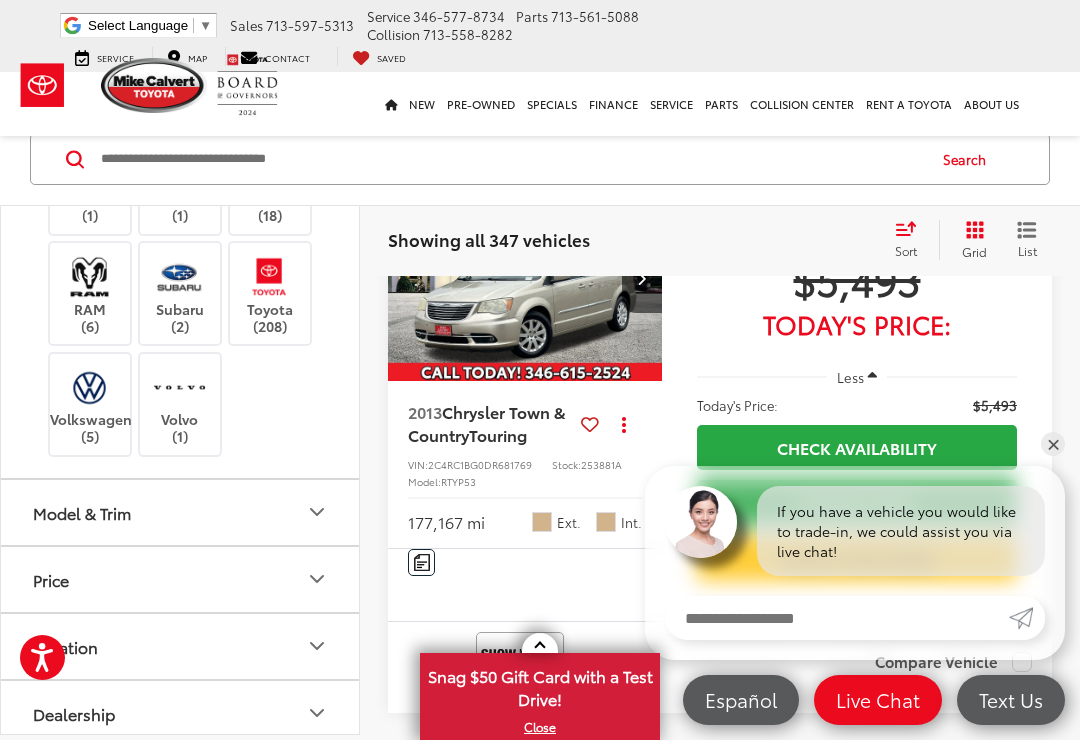 scroll, scrollTop: 570, scrollLeft: 0, axis: vertical 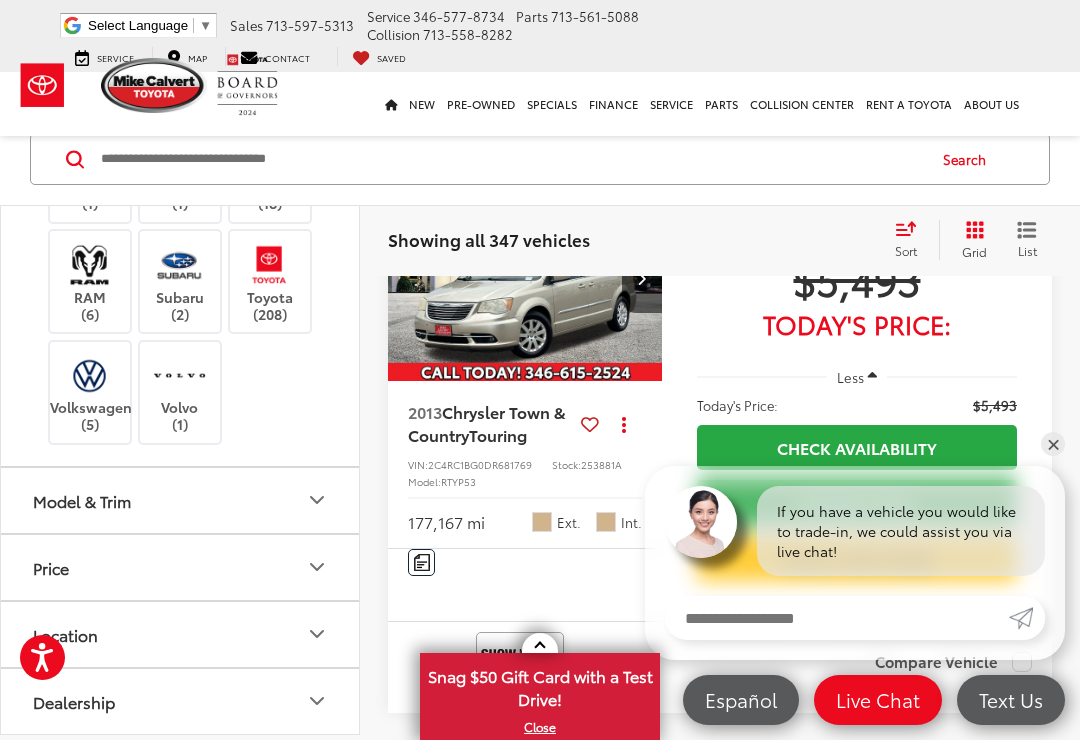 click at bounding box center (269, 264) 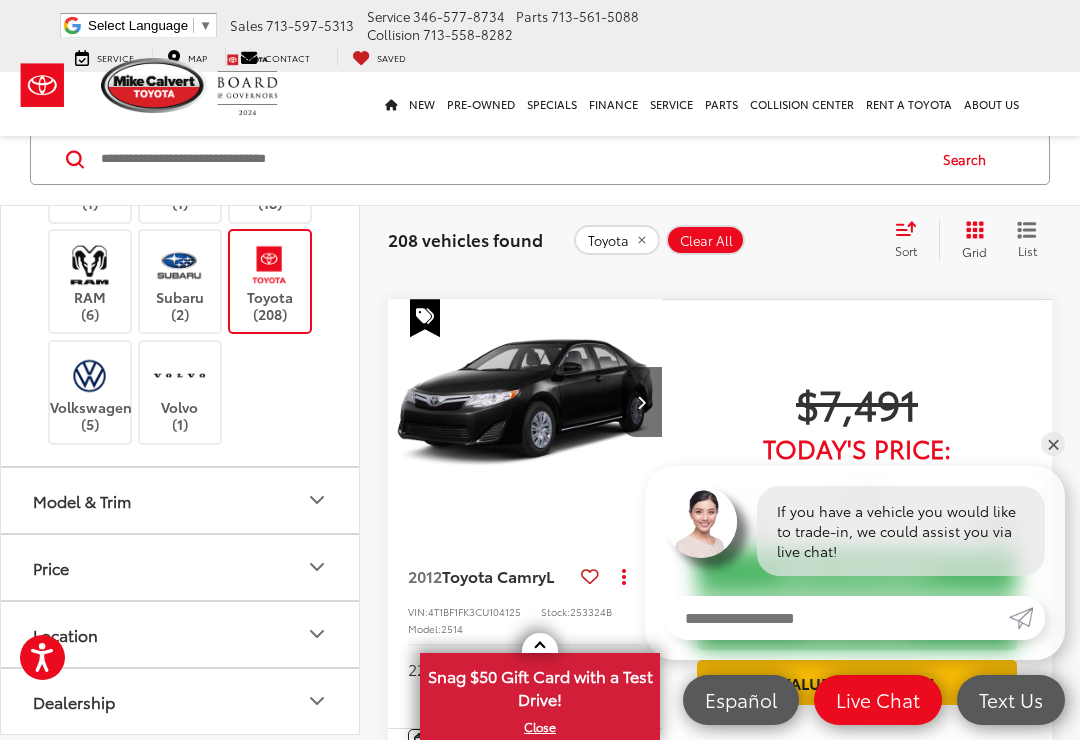 scroll, scrollTop: 650, scrollLeft: 0, axis: vertical 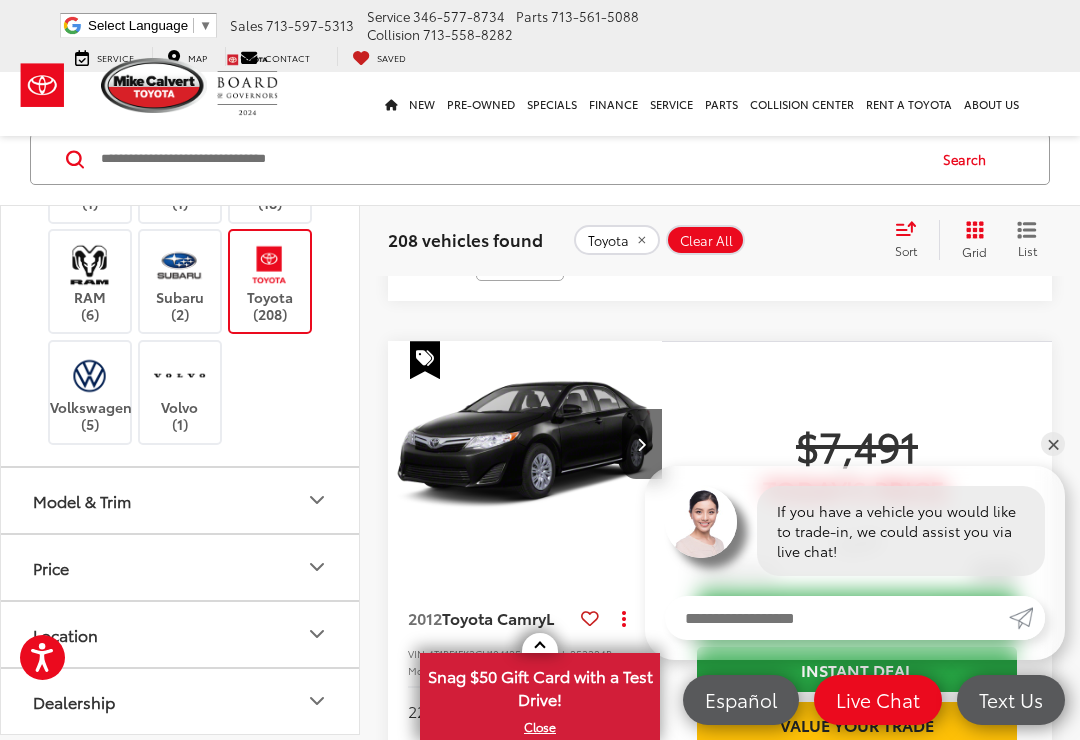 click at bounding box center [511, 159] 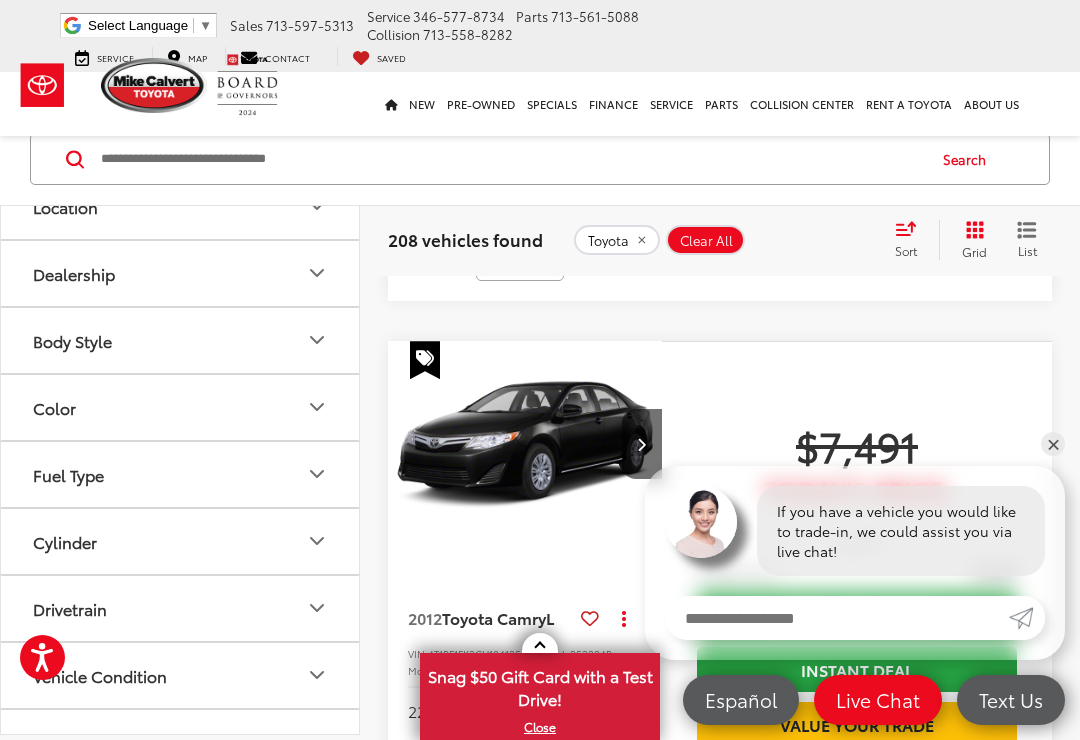 scroll, scrollTop: 1010, scrollLeft: 0, axis: vertical 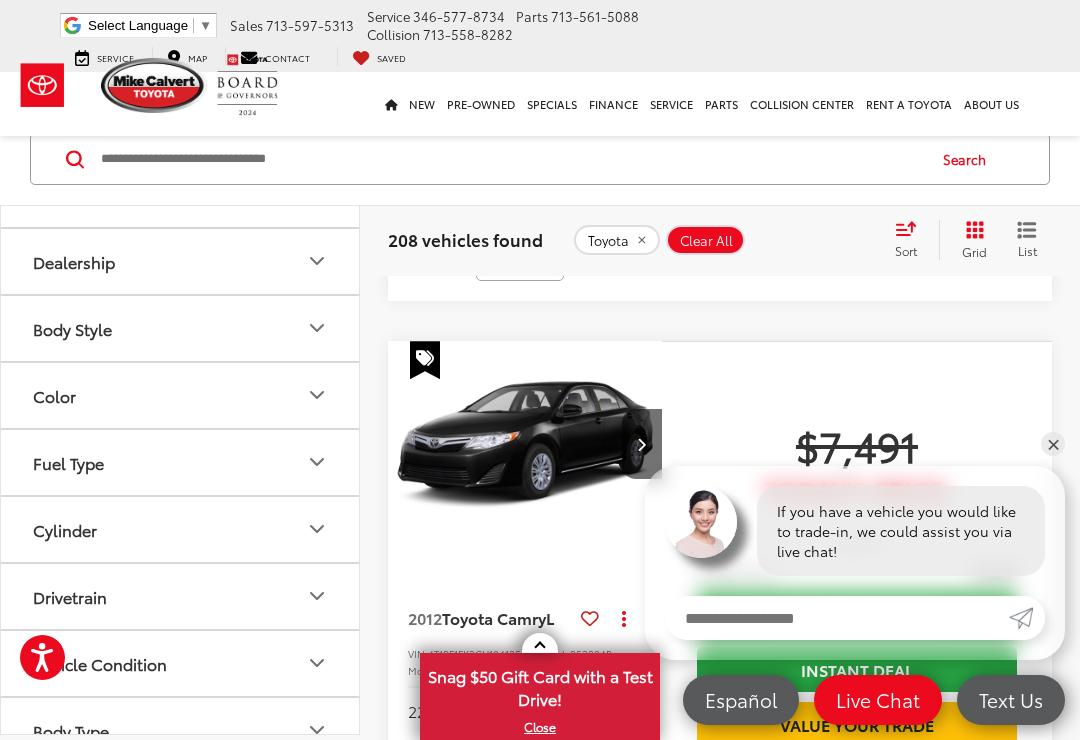click on "Model & Trim" at bounding box center (82, 59) 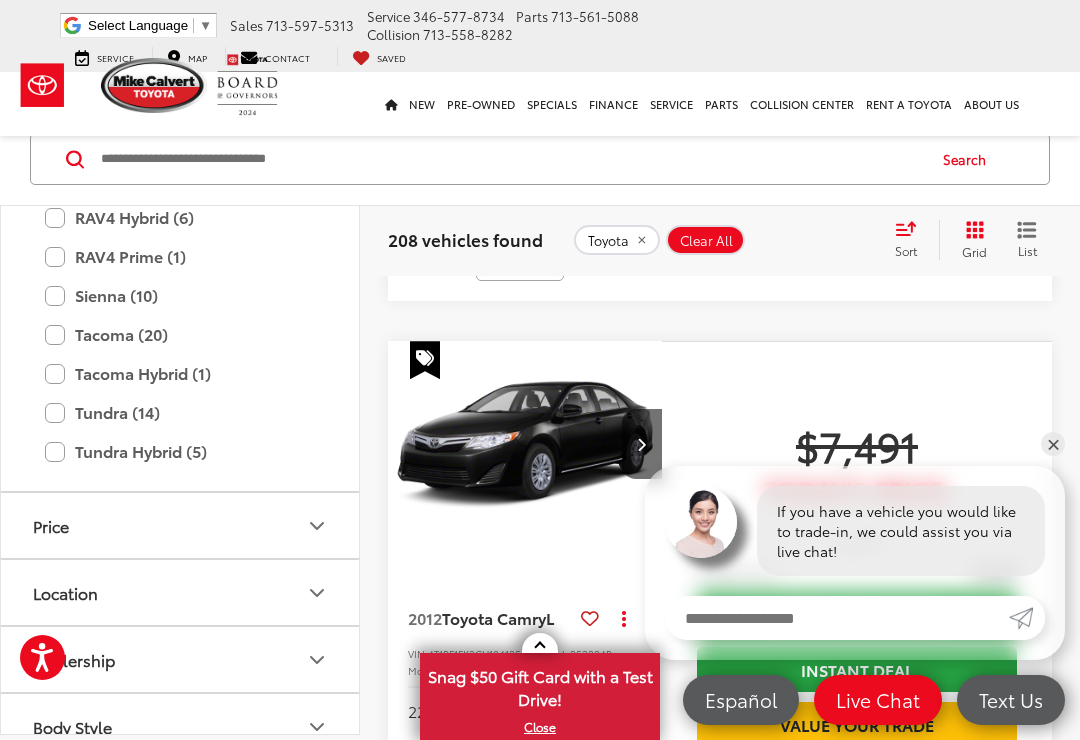 scroll, scrollTop: 1427, scrollLeft: 0, axis: vertical 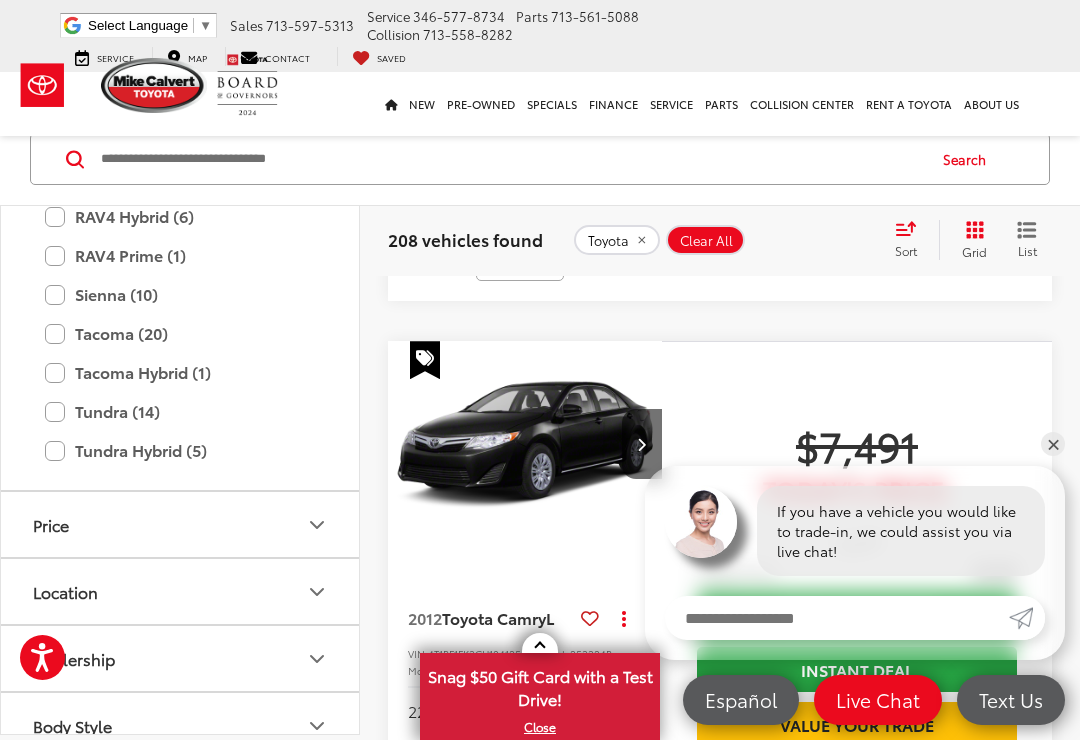 click on "Prius (3)" at bounding box center [180, 99] 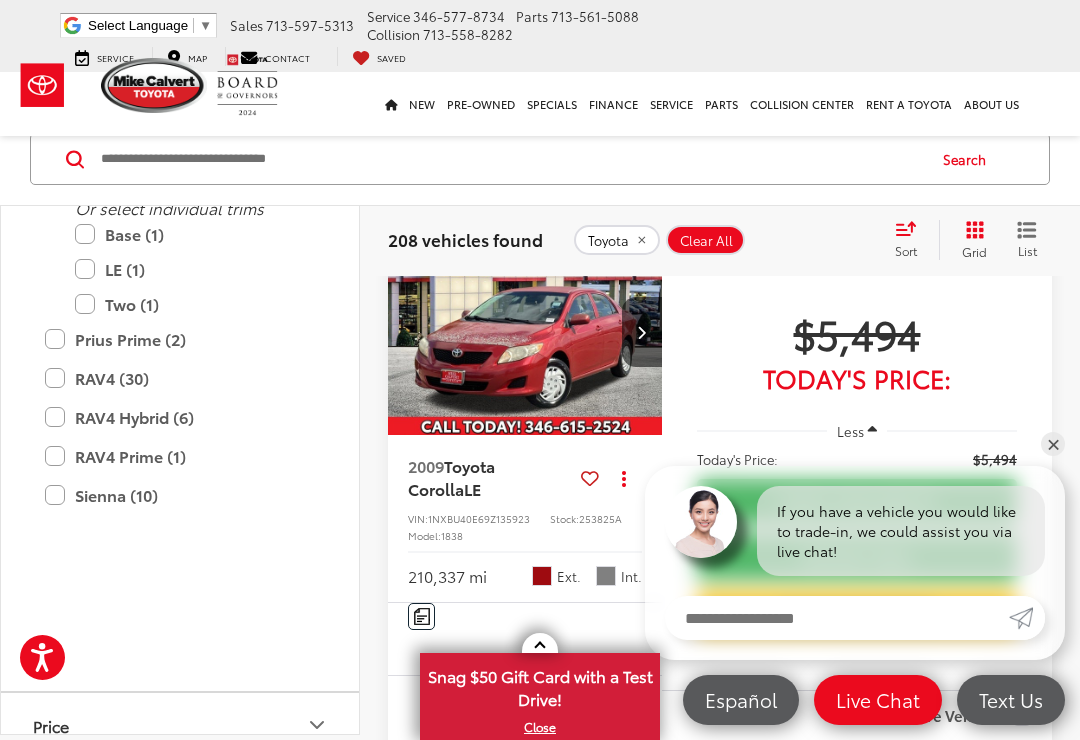scroll, scrollTop: 133, scrollLeft: 0, axis: vertical 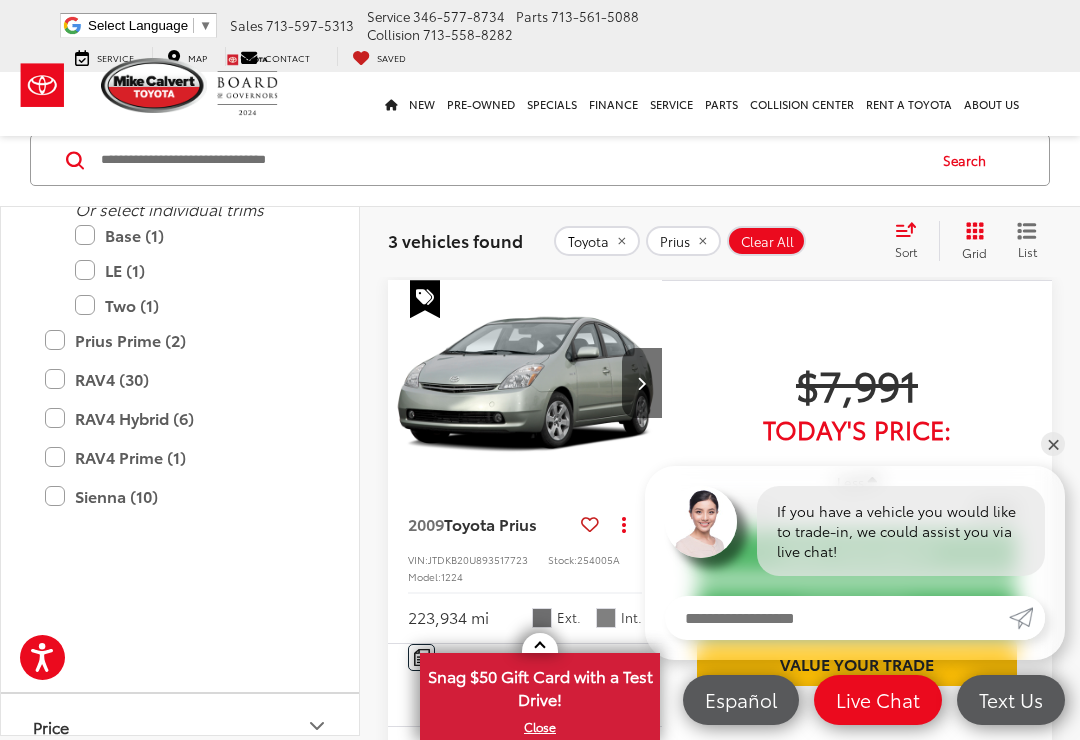 click on "Prius Prime (2)" at bounding box center (180, 340) 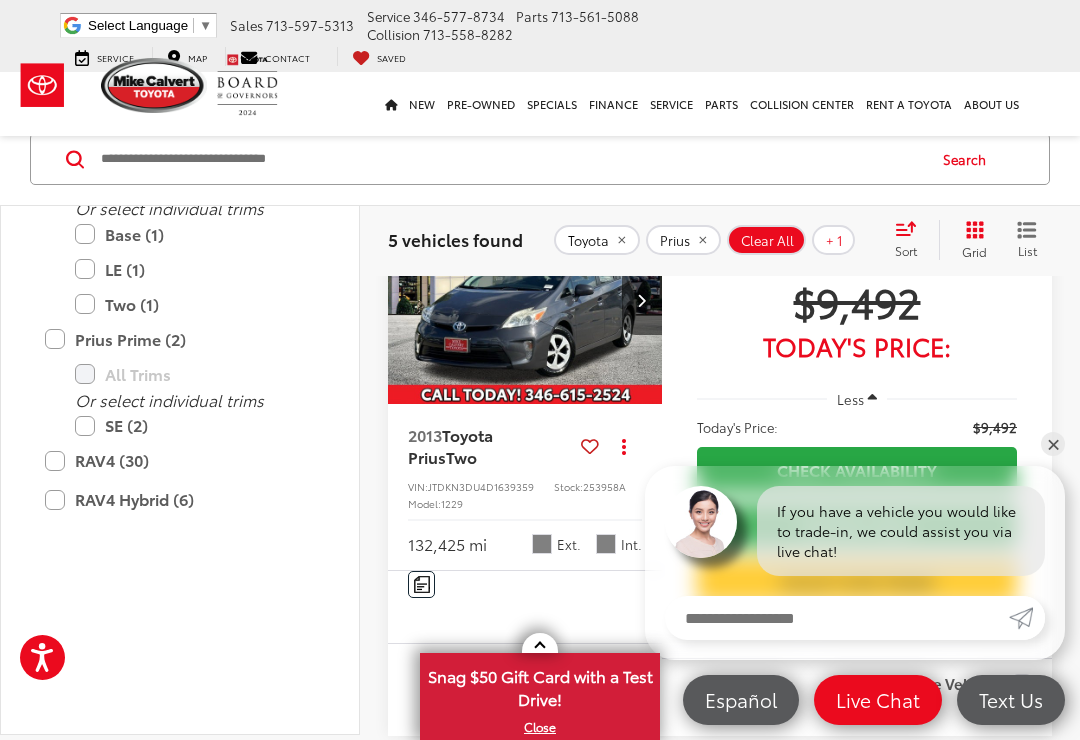 scroll, scrollTop: 799, scrollLeft: 0, axis: vertical 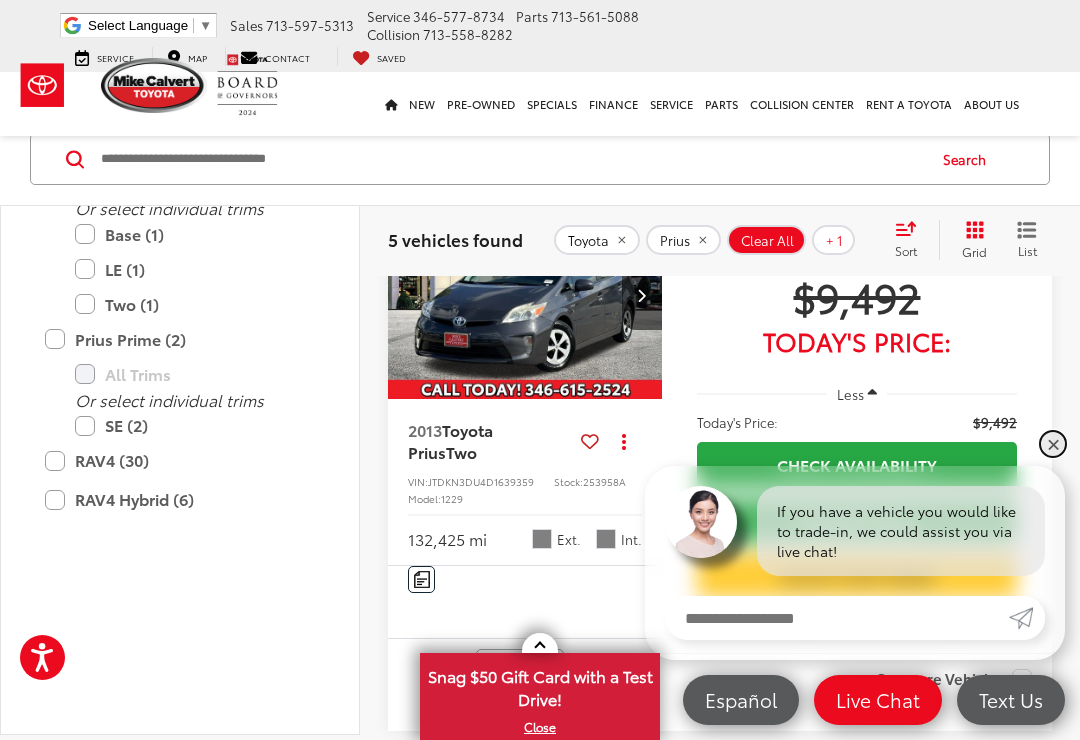 click on "✕" at bounding box center [1053, 444] 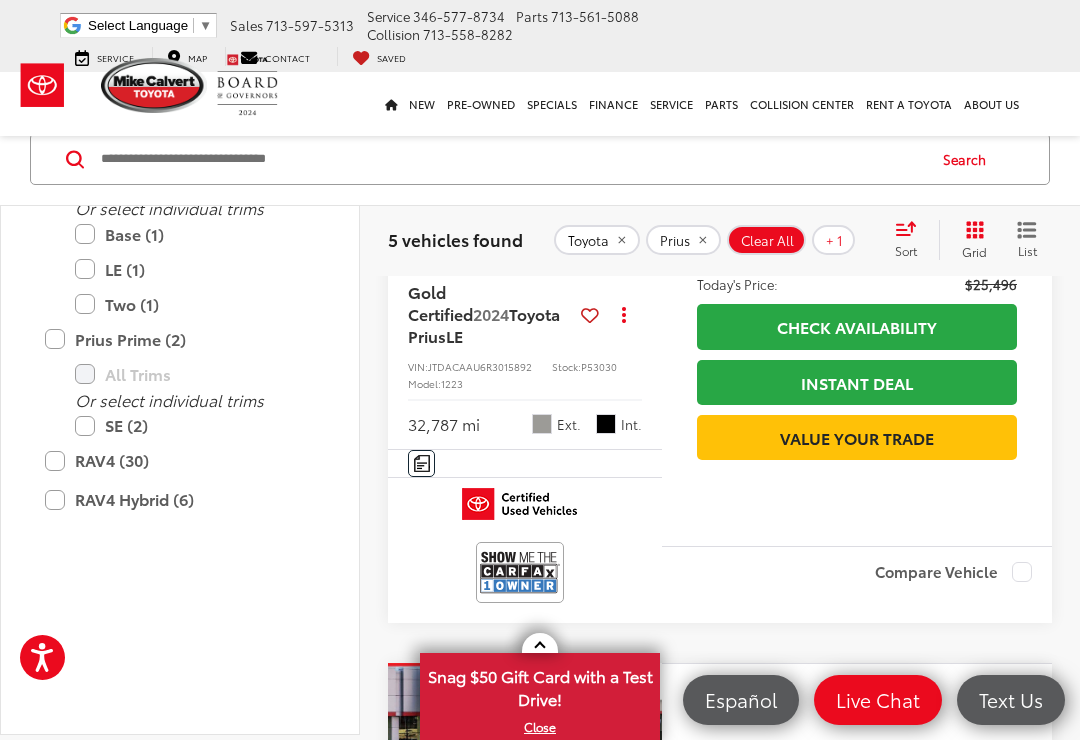 scroll, scrollTop: 1511, scrollLeft: 0, axis: vertical 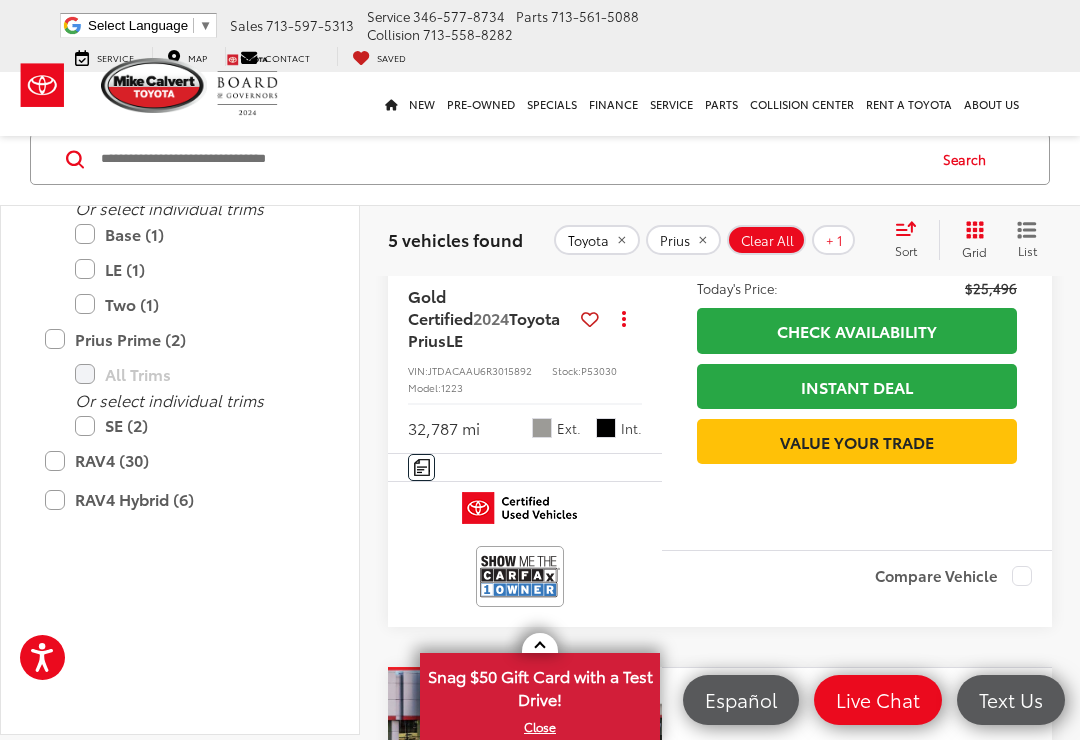 click at bounding box center [525, 163] 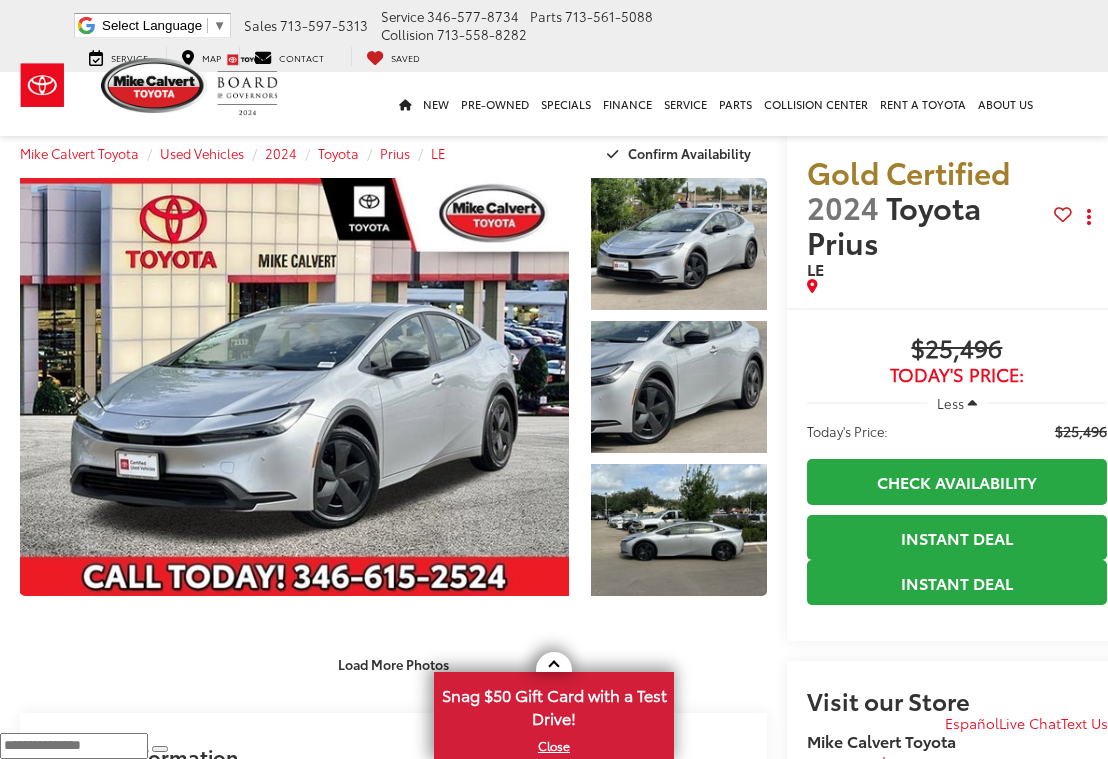 scroll, scrollTop: 2, scrollLeft: 0, axis: vertical 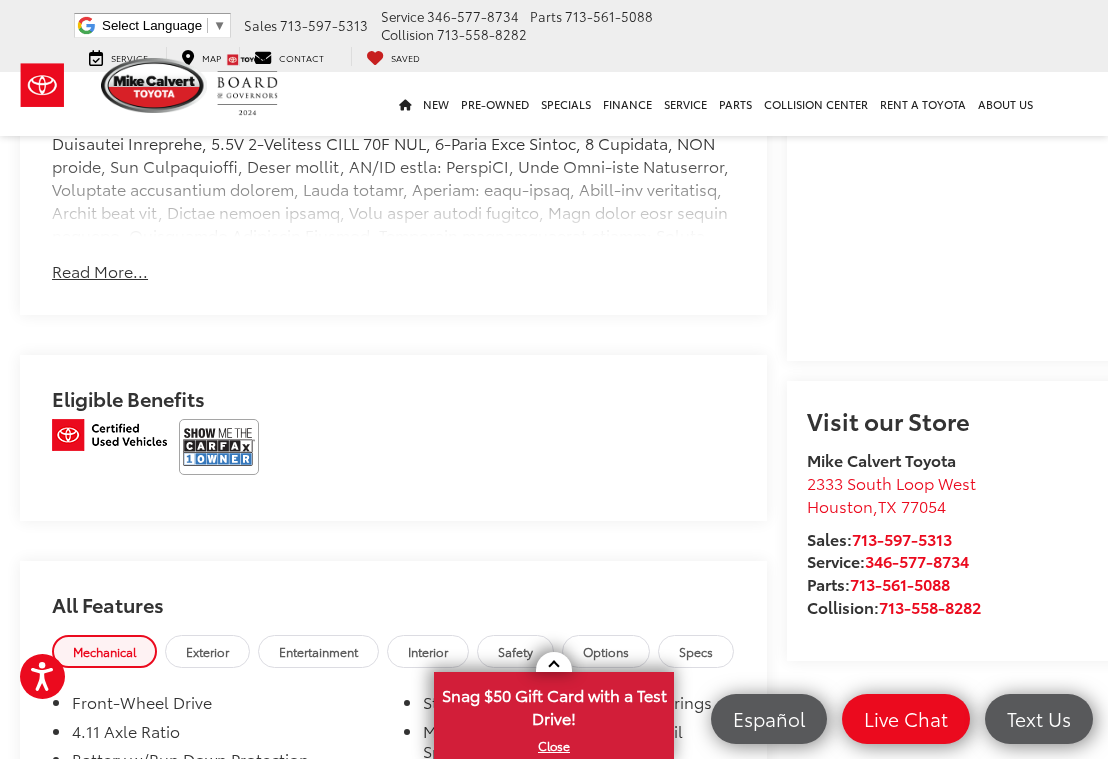 click at bounding box center (219, 447) 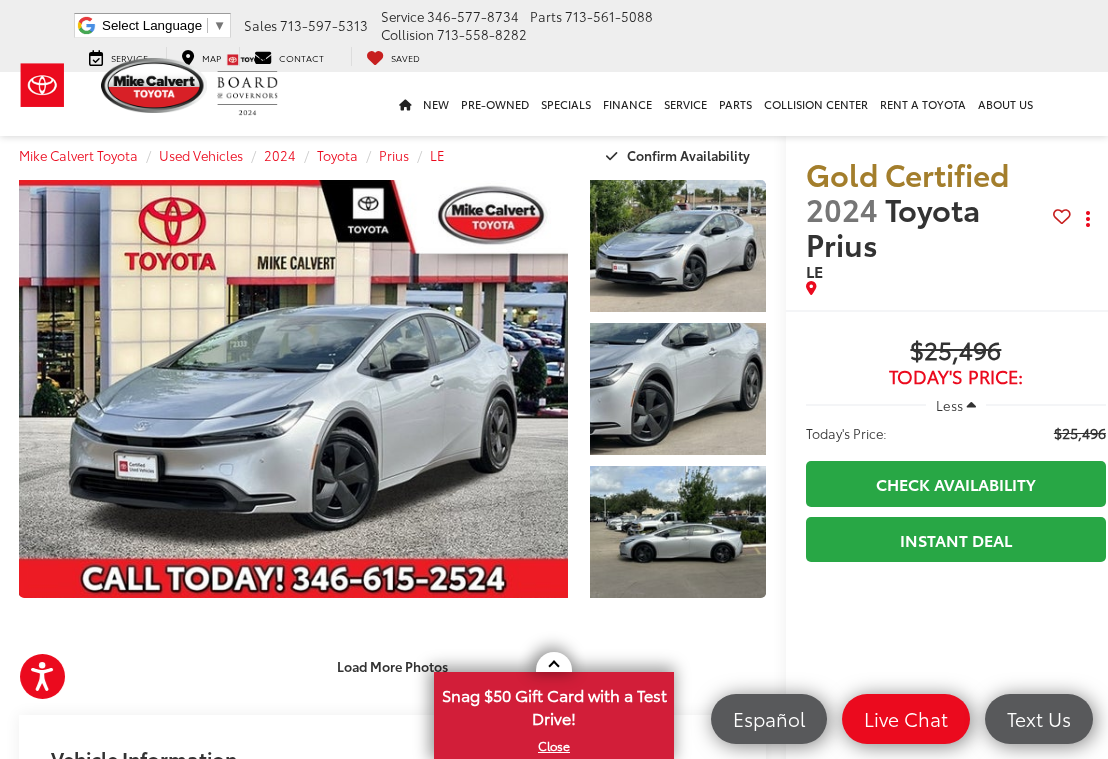 scroll, scrollTop: 0, scrollLeft: 1, axis: horizontal 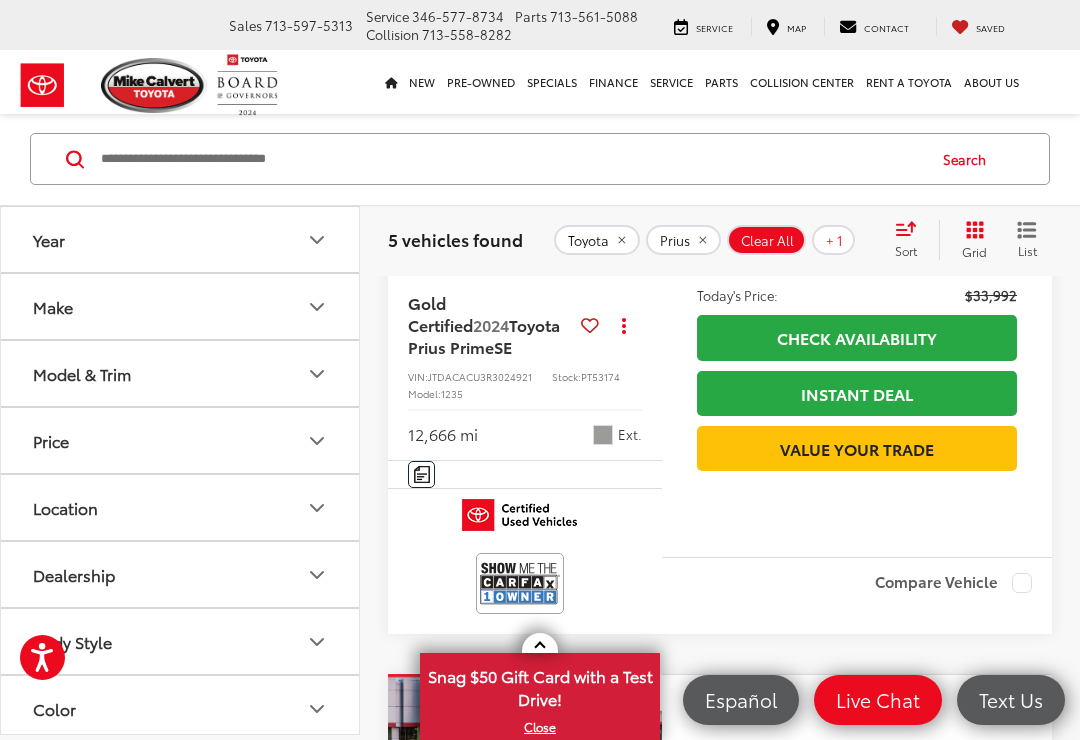 click at bounding box center [525, 169] 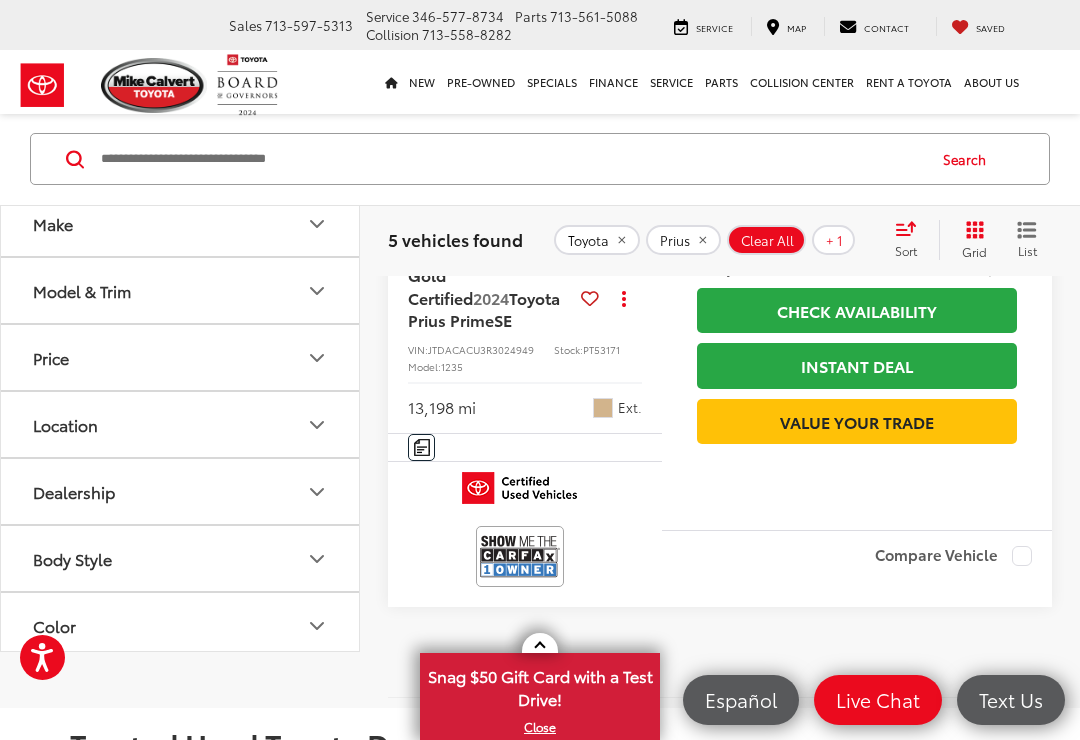 scroll, scrollTop: 2750, scrollLeft: 0, axis: vertical 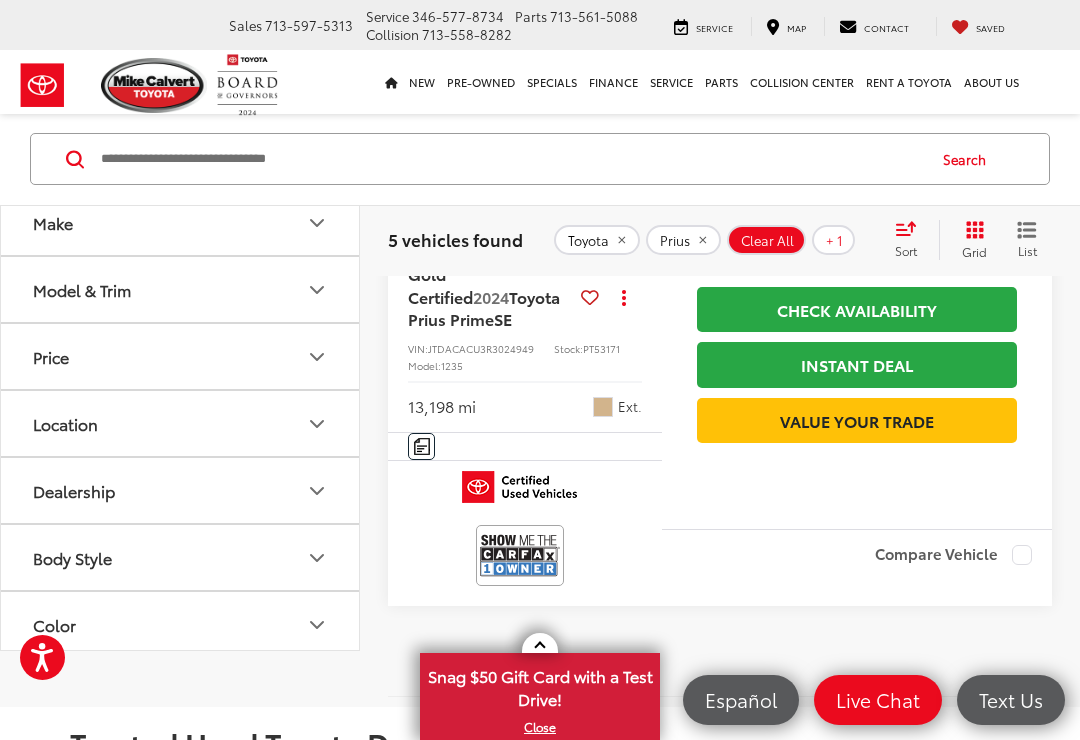 click at bounding box center (525, 141) 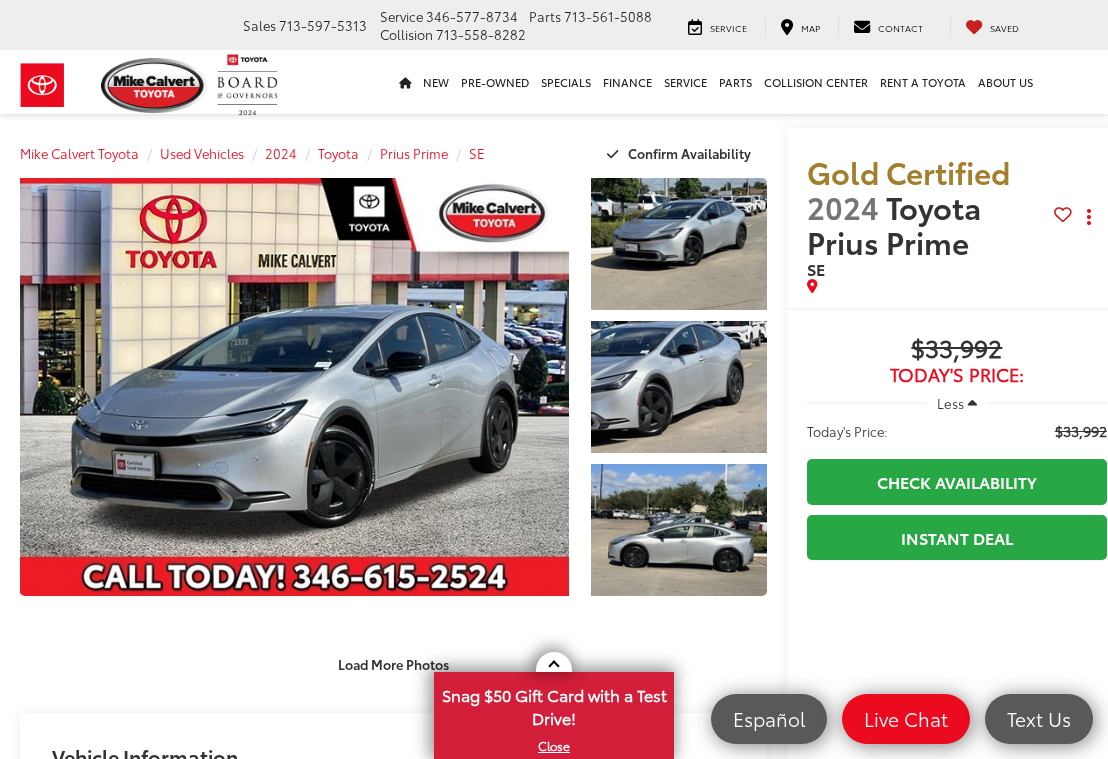 scroll, scrollTop: 2, scrollLeft: 0, axis: vertical 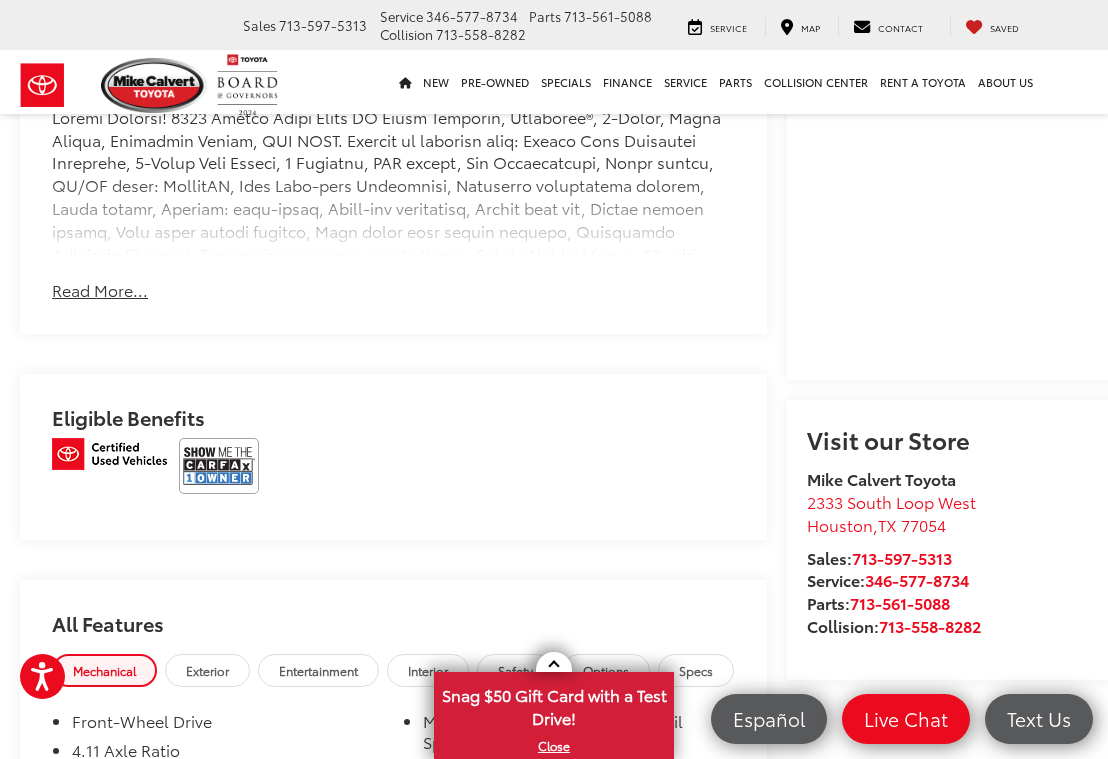 click at bounding box center [219, 466] 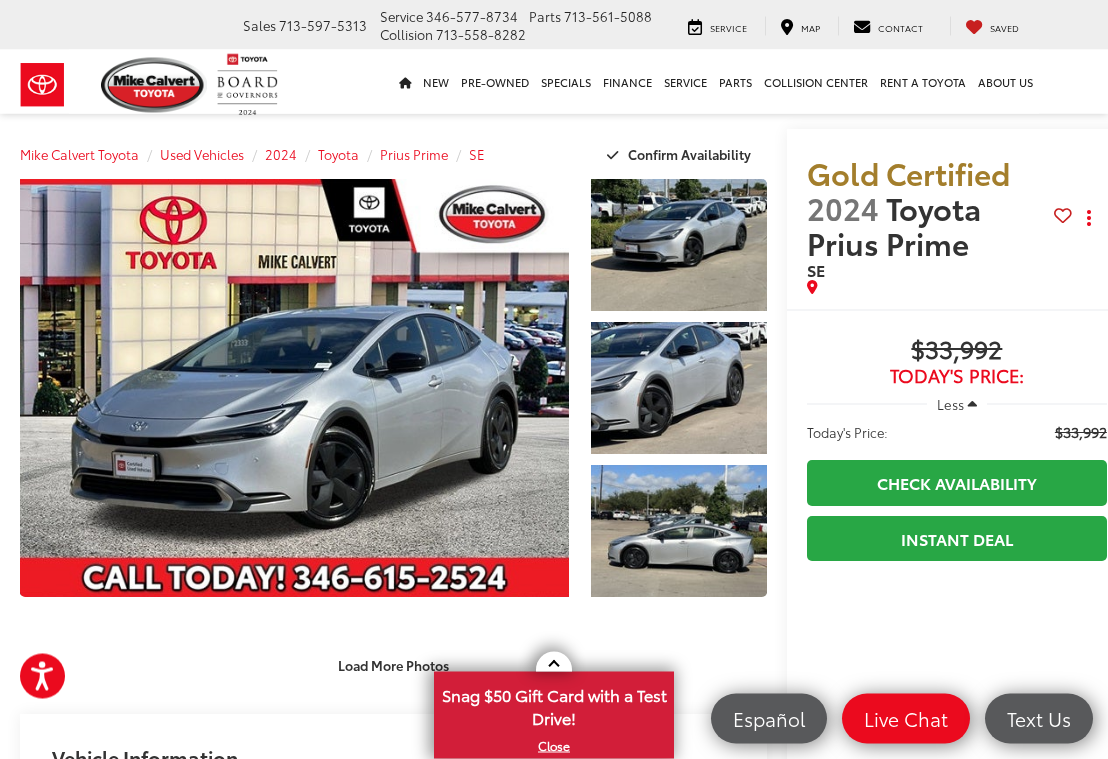 scroll, scrollTop: 0, scrollLeft: 0, axis: both 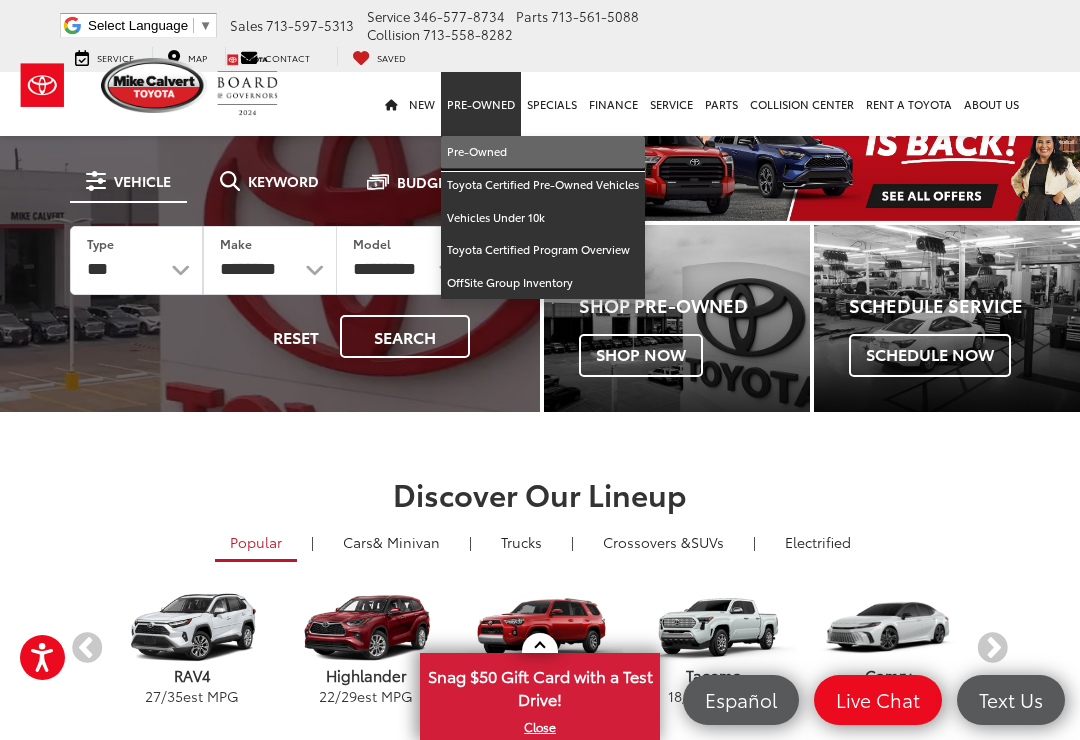 click on "Pre-Owned" at bounding box center [543, 152] 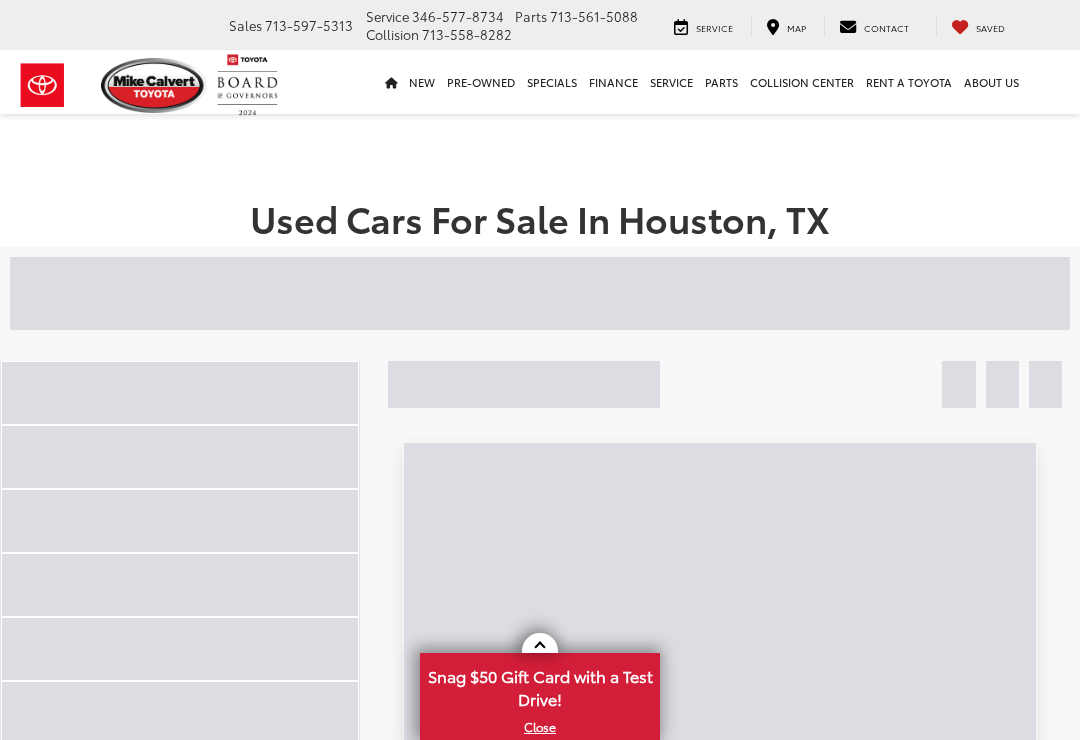 scroll, scrollTop: 0, scrollLeft: 0, axis: both 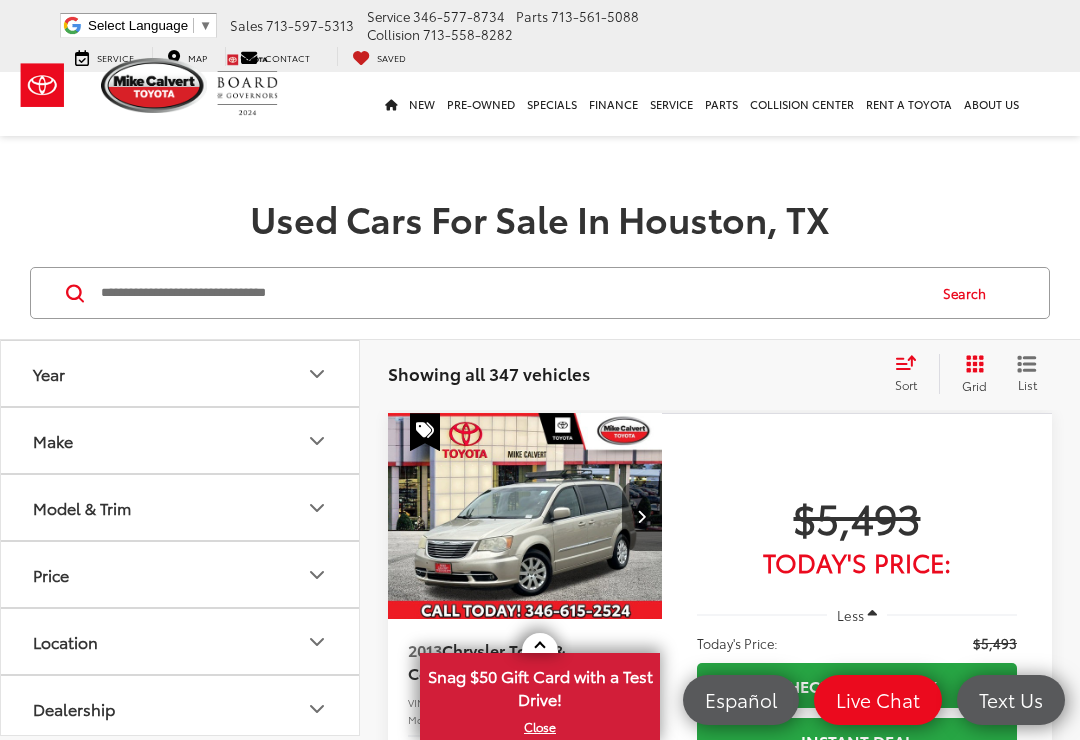 click on "Make" at bounding box center (53, 440) 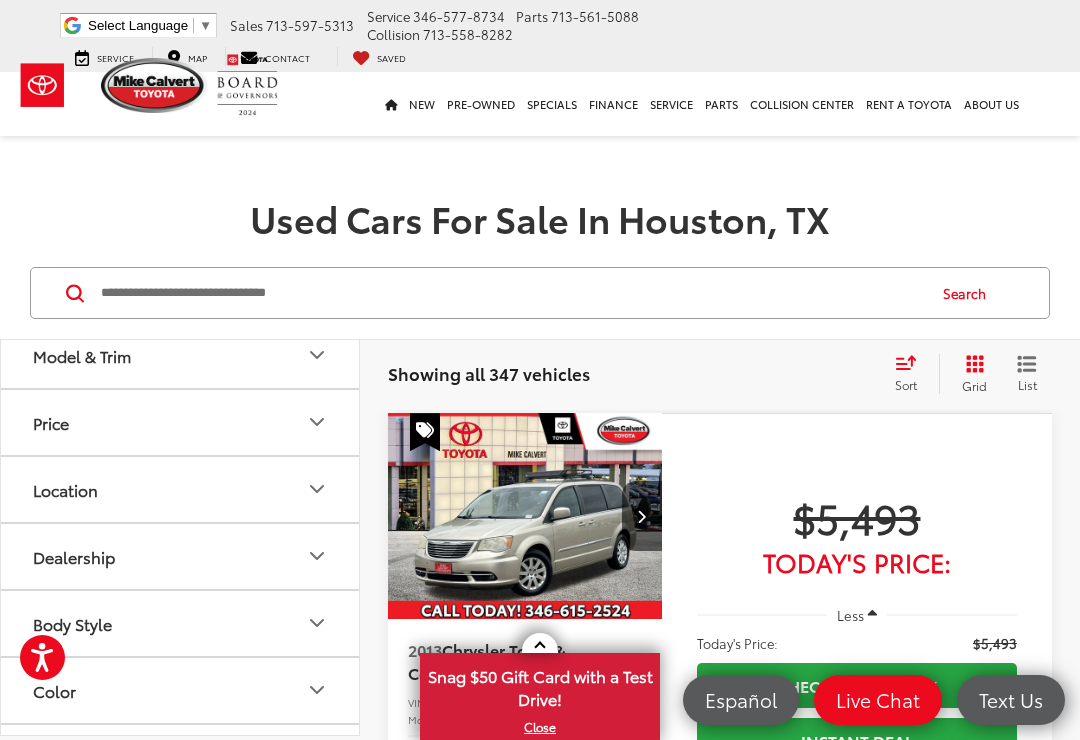 scroll, scrollTop: 755, scrollLeft: 0, axis: vertical 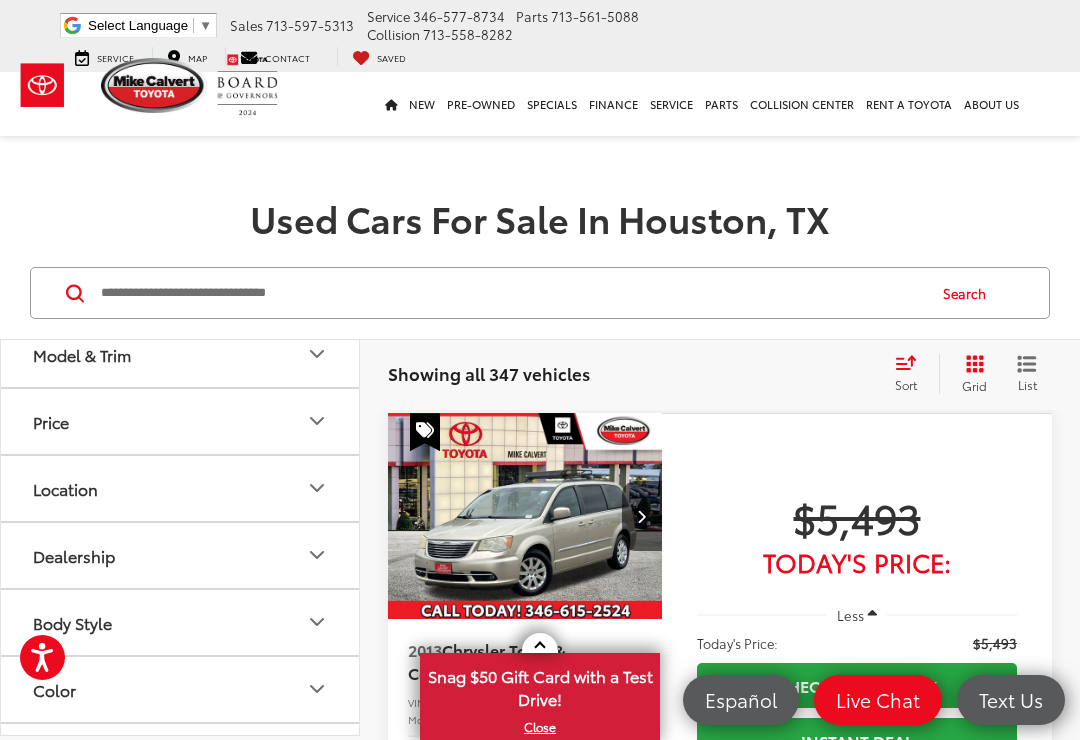 click at bounding box center (270, 190) 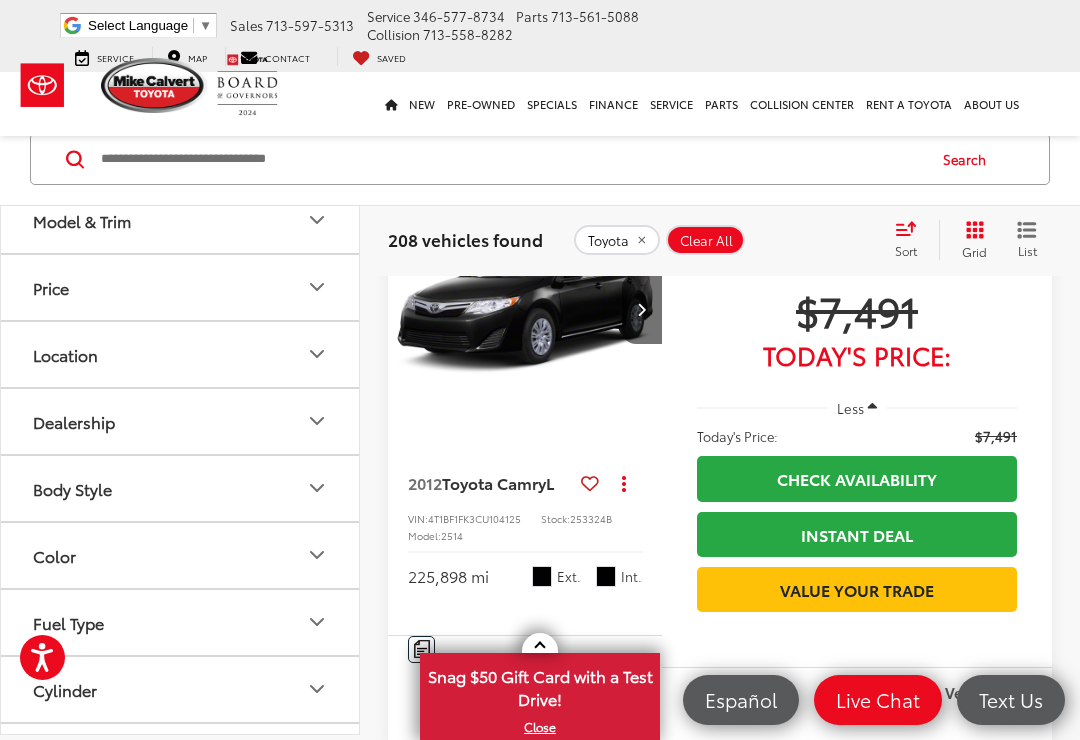 scroll, scrollTop: 741, scrollLeft: 0, axis: vertical 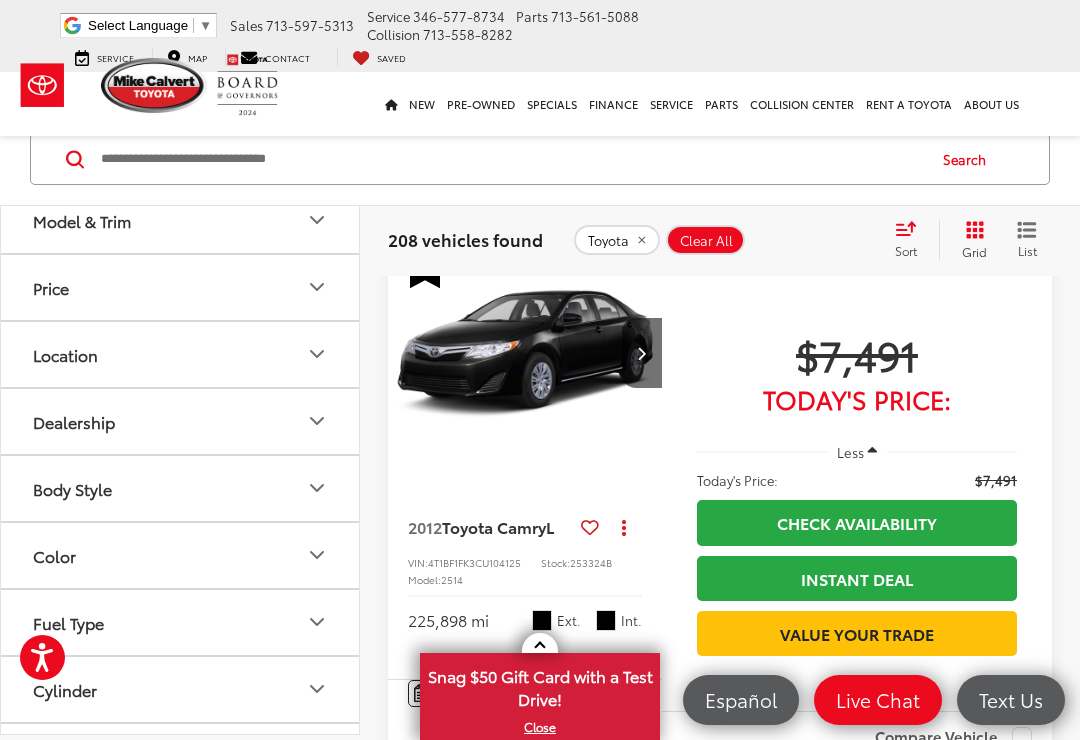 click on "Model & Trim" at bounding box center [82, 220] 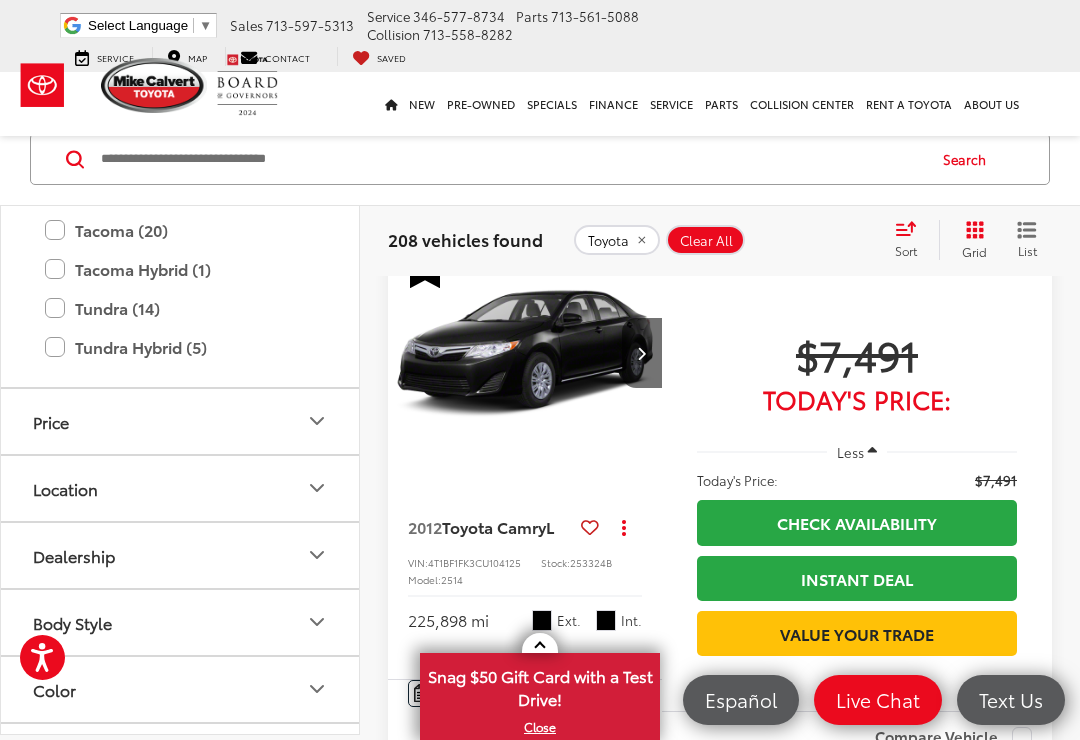 scroll, scrollTop: 1437, scrollLeft: 0, axis: vertical 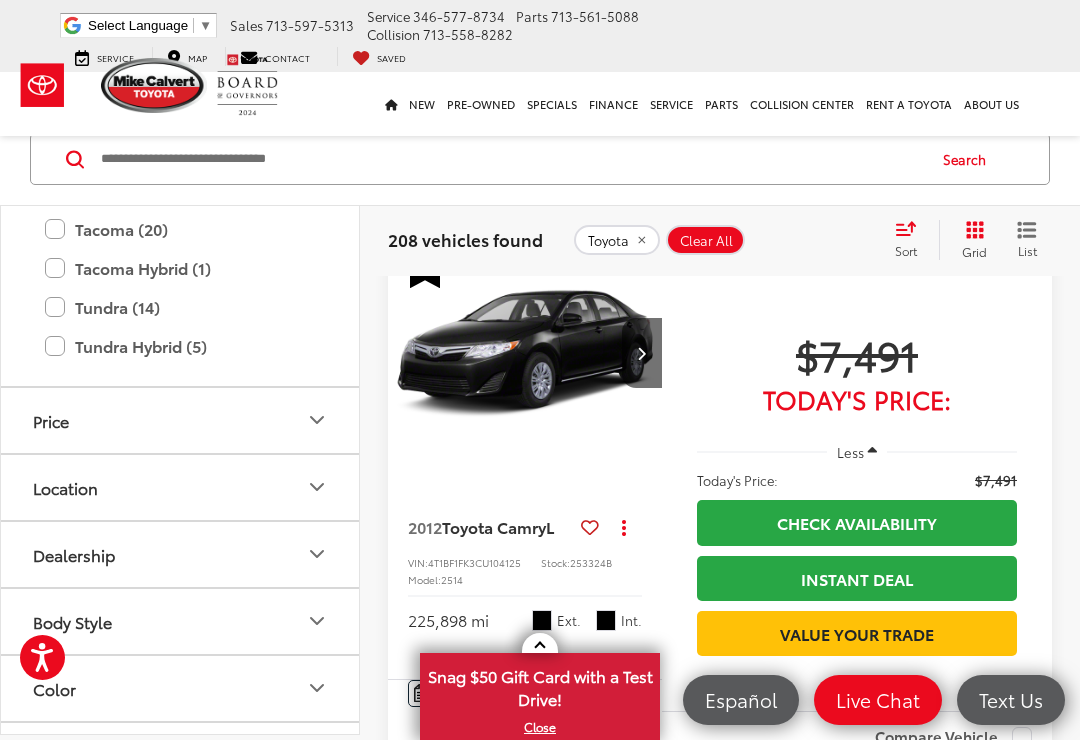 click on "RAV4 (30)" at bounding box center [180, 72] 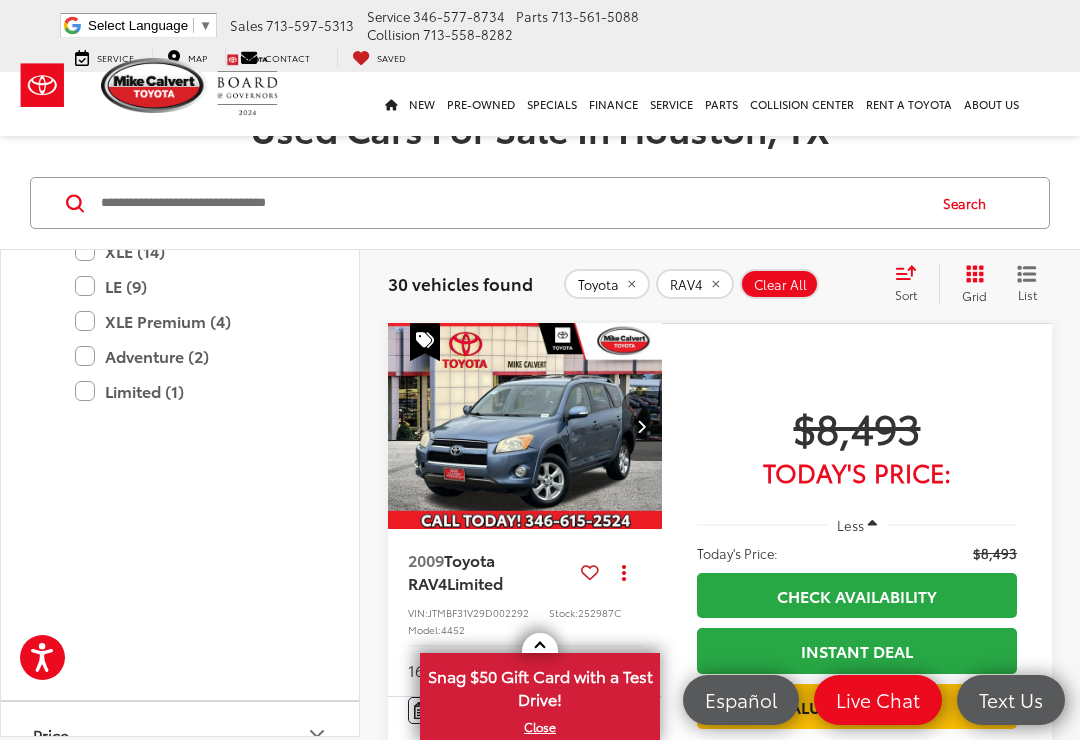 scroll, scrollTop: 89, scrollLeft: 0, axis: vertical 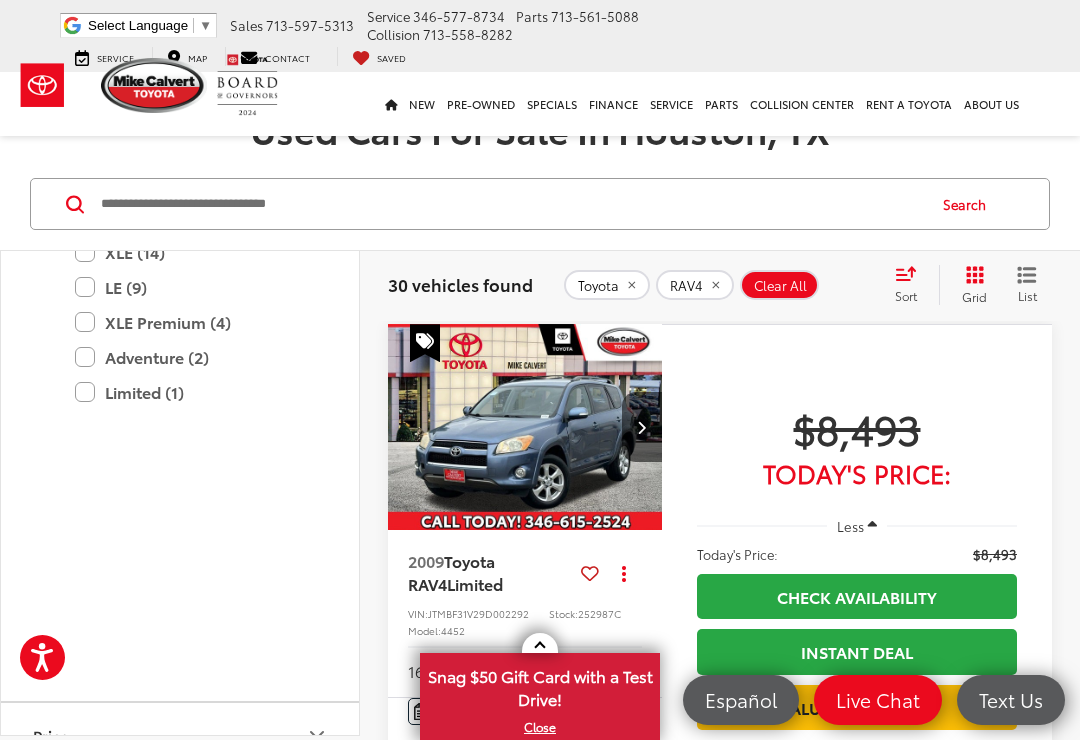 click on "Sort" at bounding box center [912, 285] 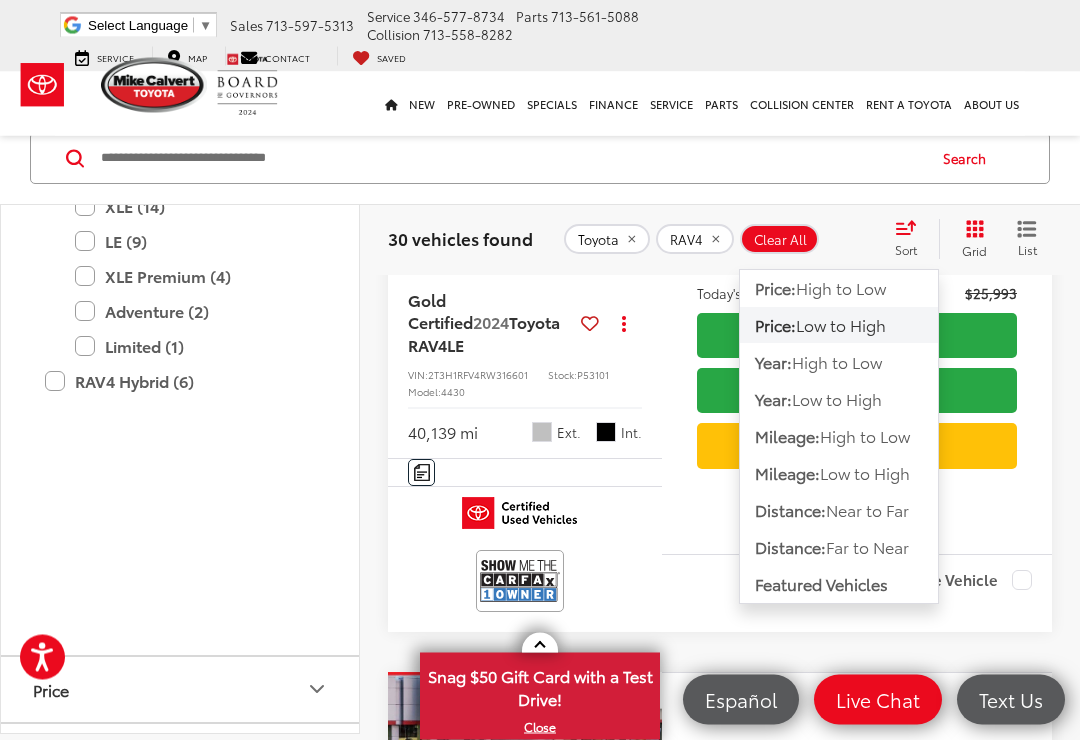 scroll, scrollTop: 2665, scrollLeft: 0, axis: vertical 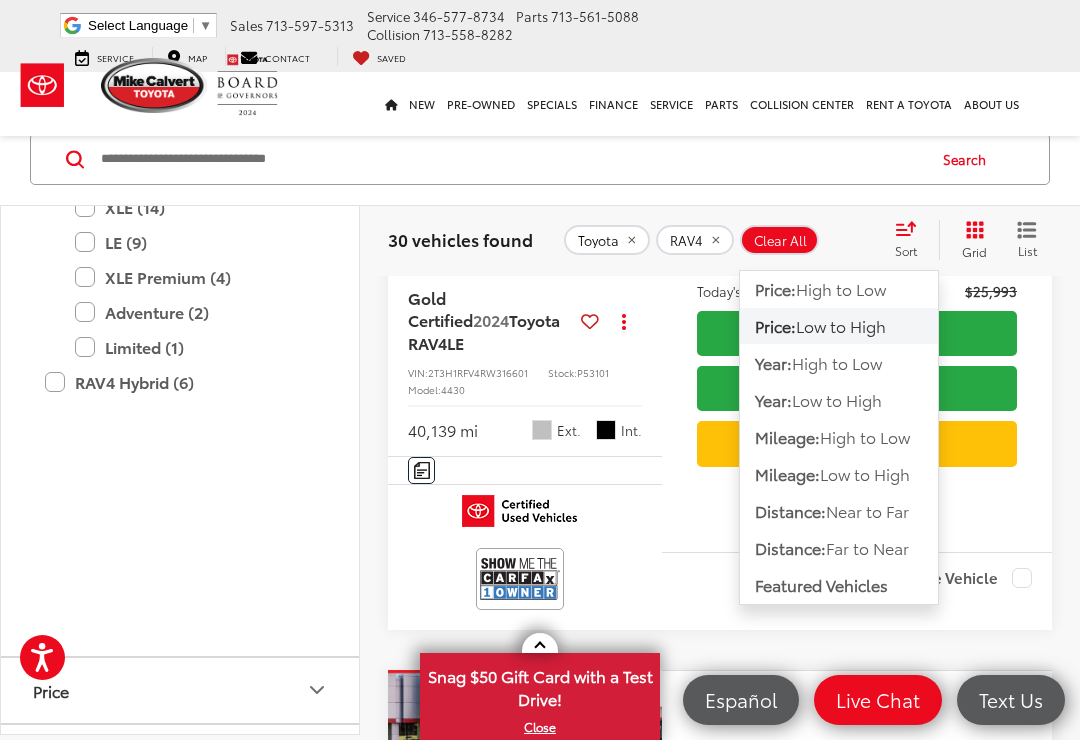 click at bounding box center (525, 165) 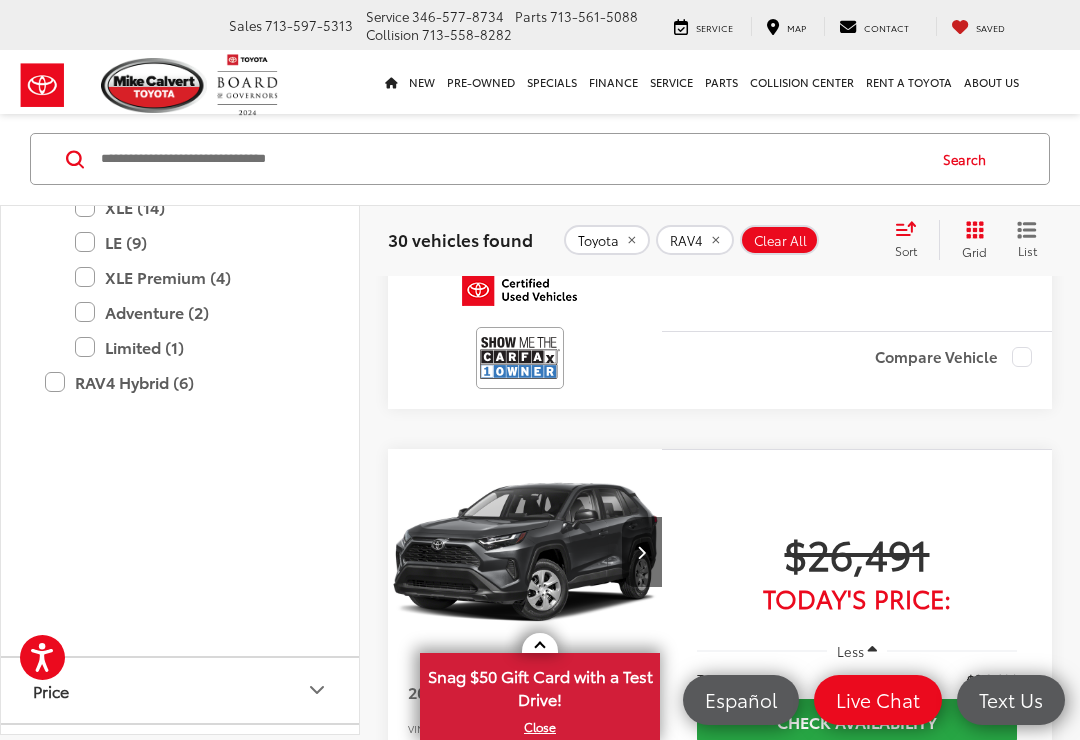 scroll, scrollTop: 4077, scrollLeft: 0, axis: vertical 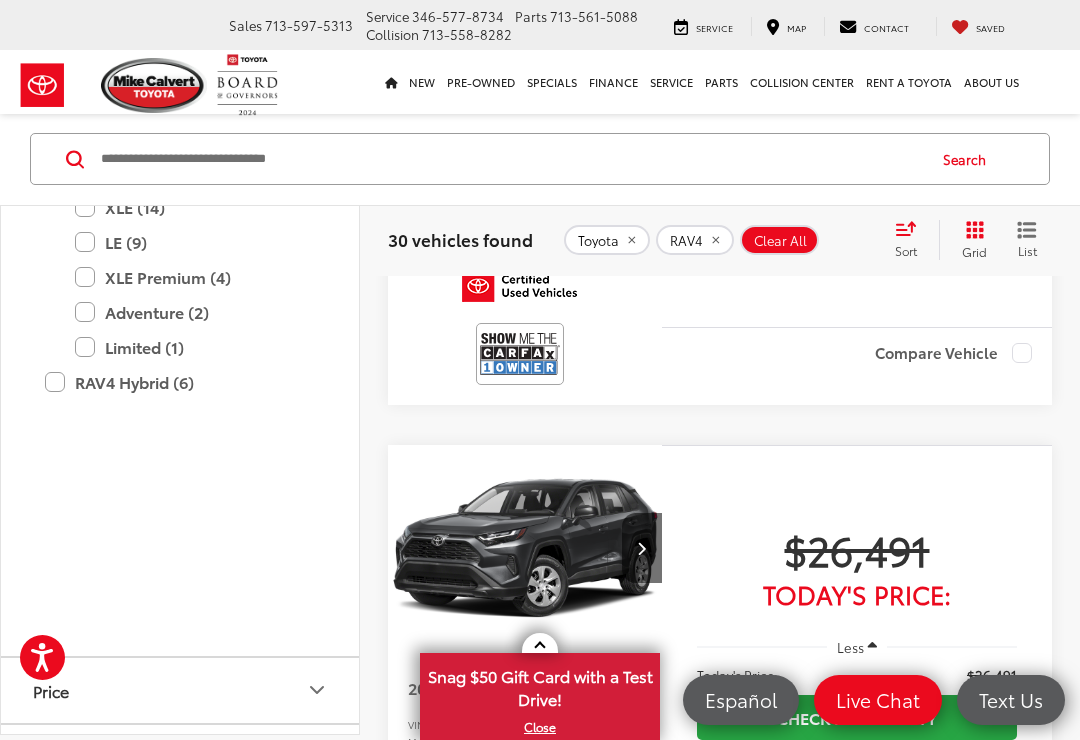 click at bounding box center (525, -30) 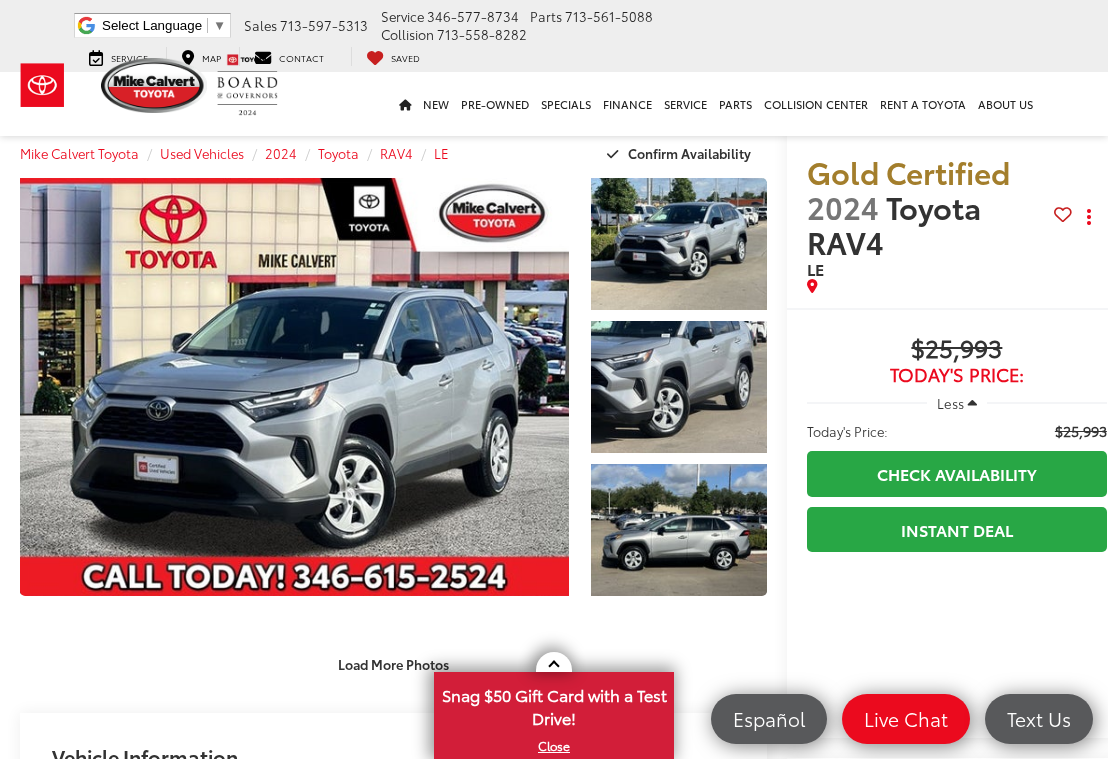 scroll, scrollTop: 2, scrollLeft: 0, axis: vertical 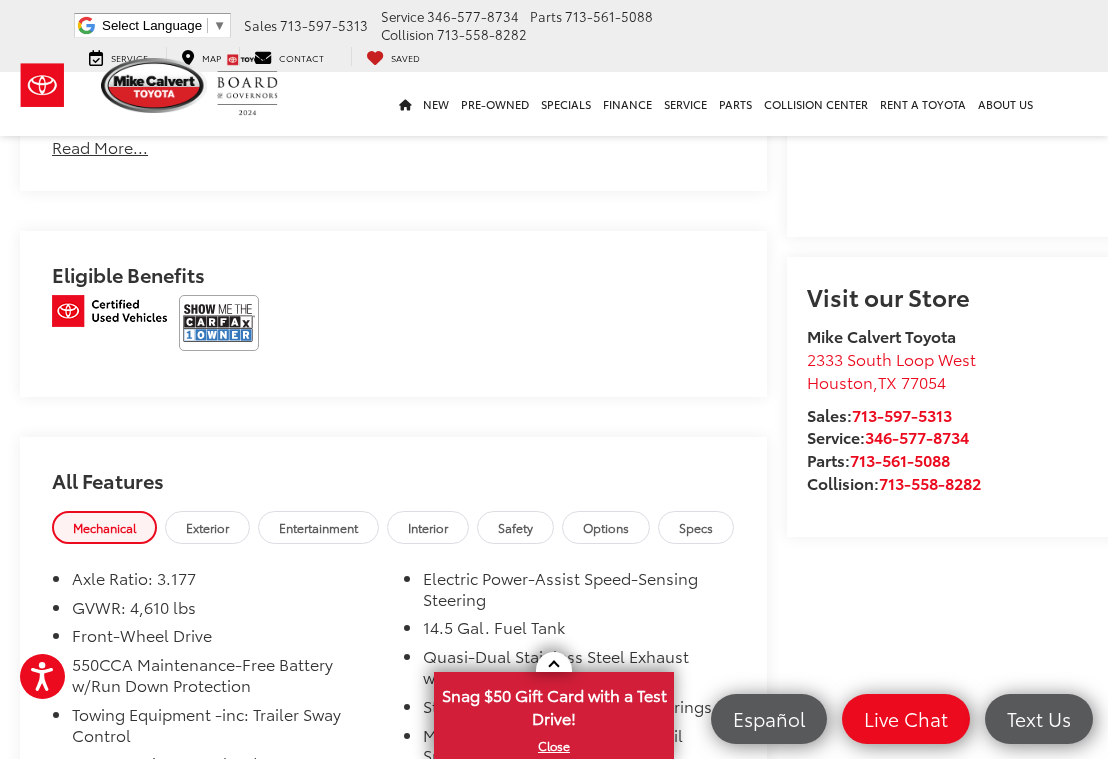 click at bounding box center [219, 323] 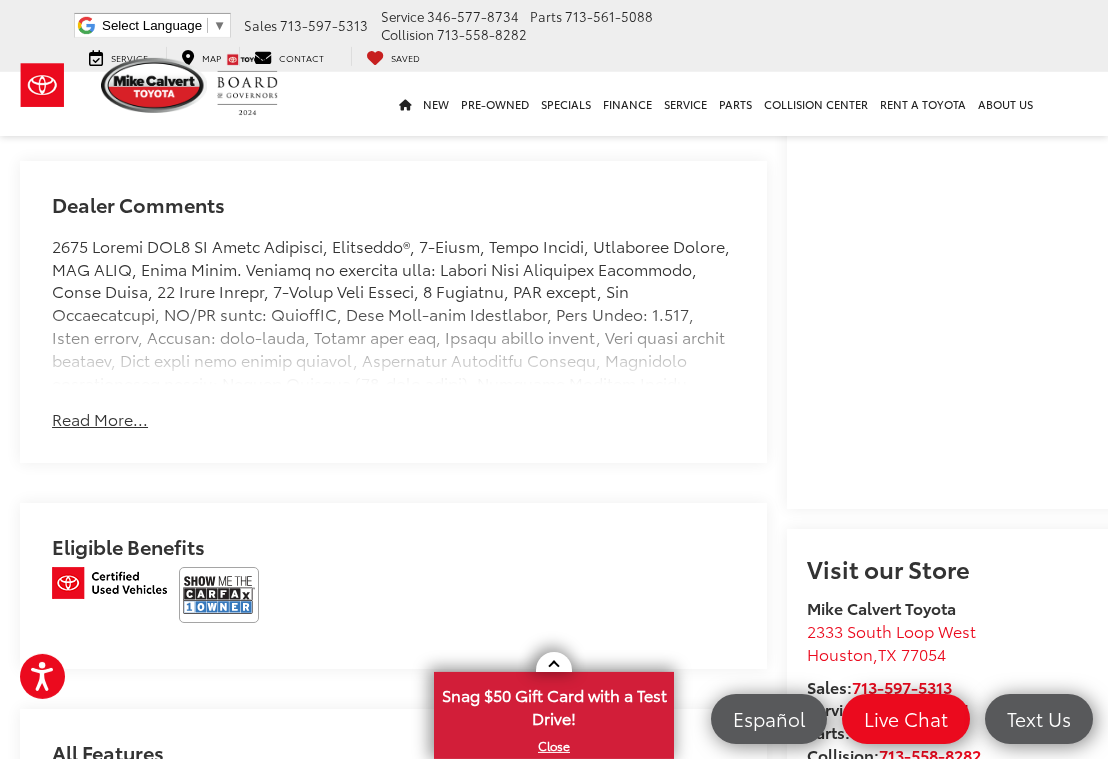 scroll, scrollTop: 1453, scrollLeft: 0, axis: vertical 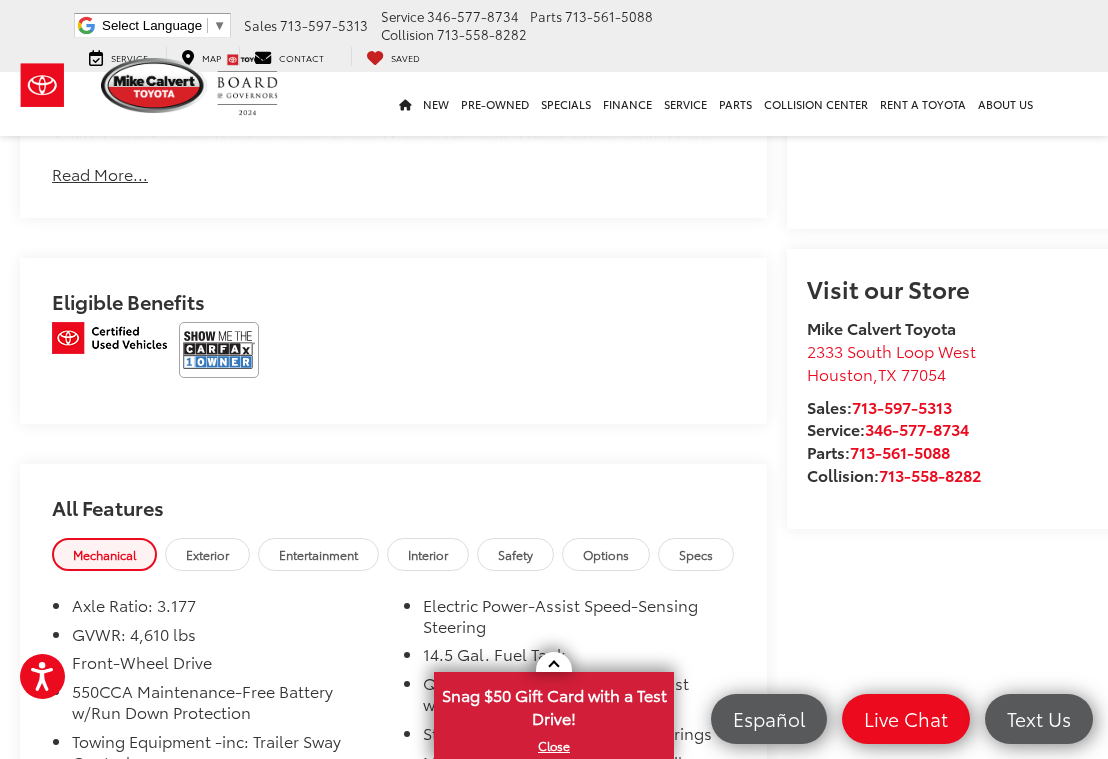 click at bounding box center (219, 350) 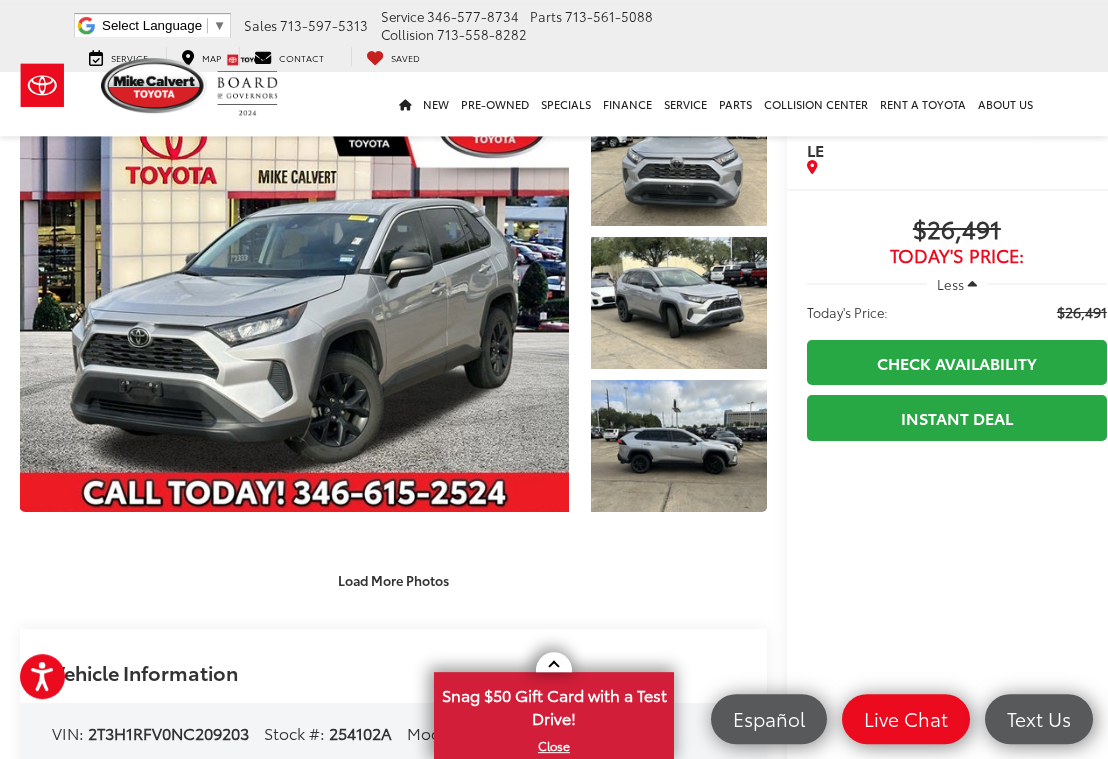 scroll, scrollTop: 85, scrollLeft: 0, axis: vertical 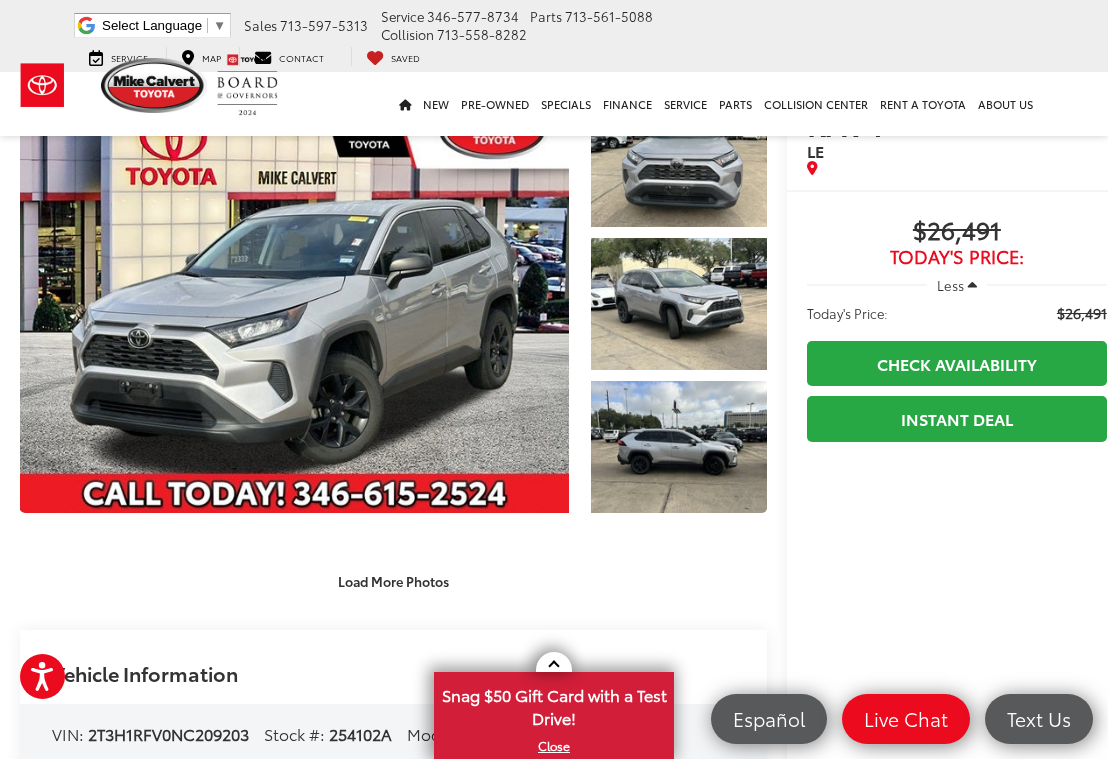 click at bounding box center [294, 304] 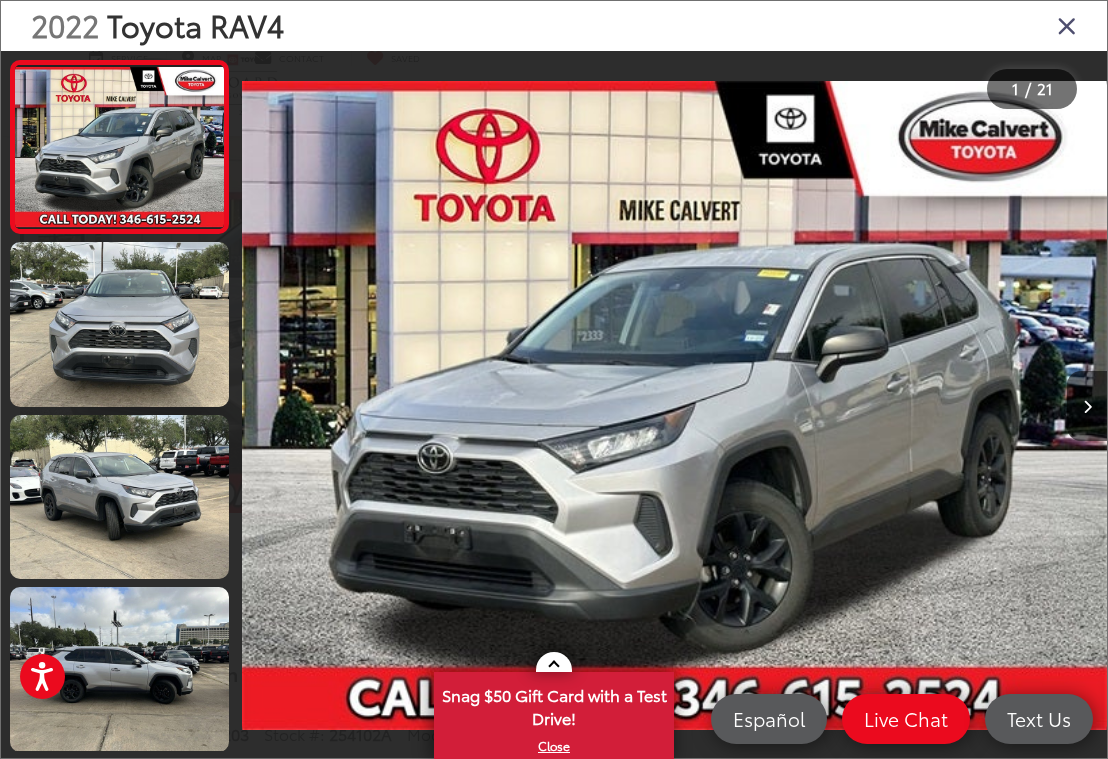 click at bounding box center [674, 405] 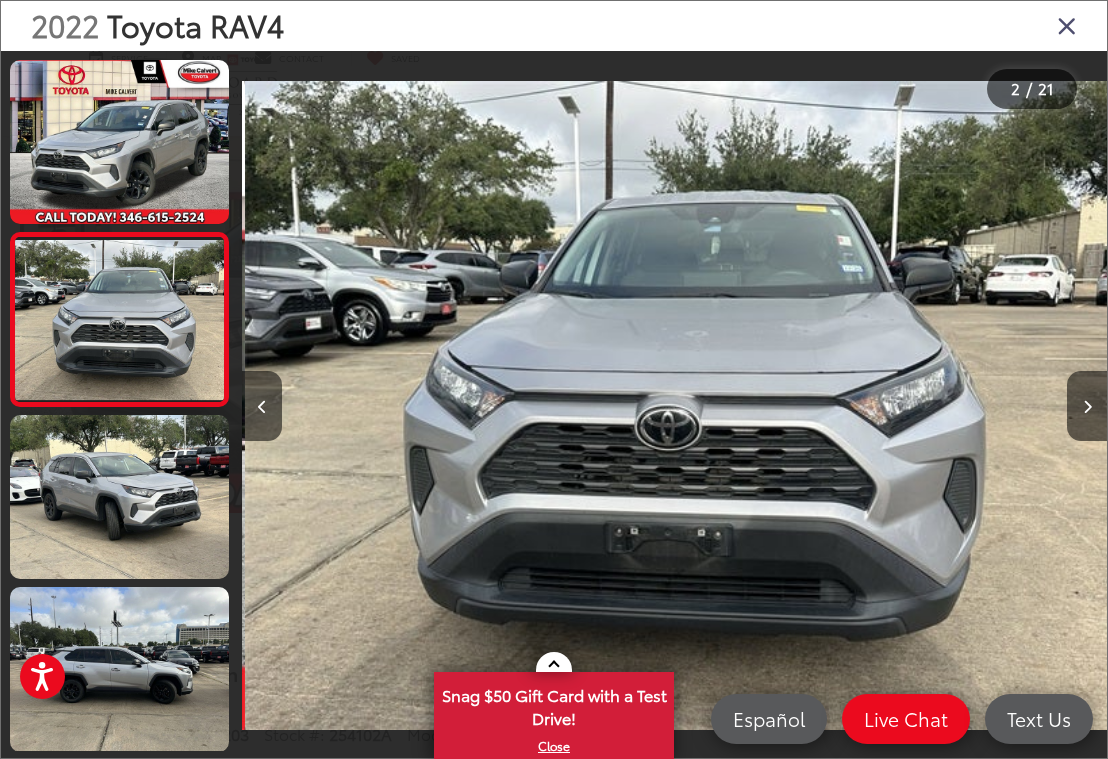 scroll, scrollTop: 0, scrollLeft: 865, axis: horizontal 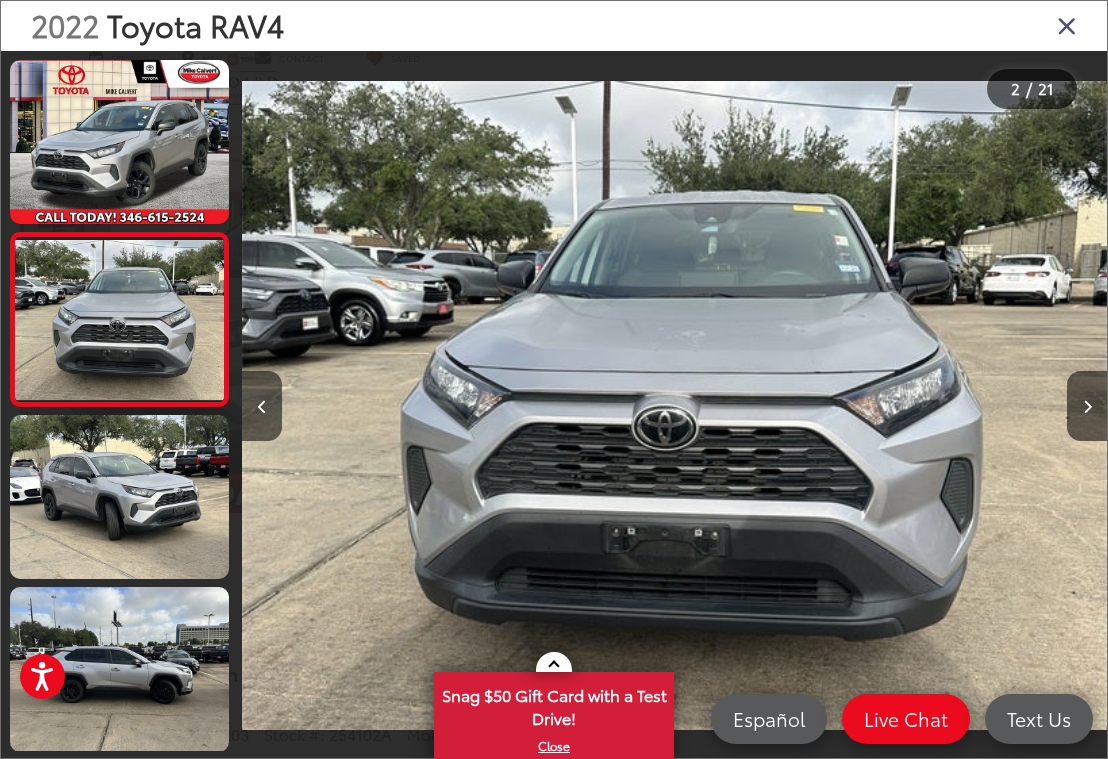 click at bounding box center (1087, 406) 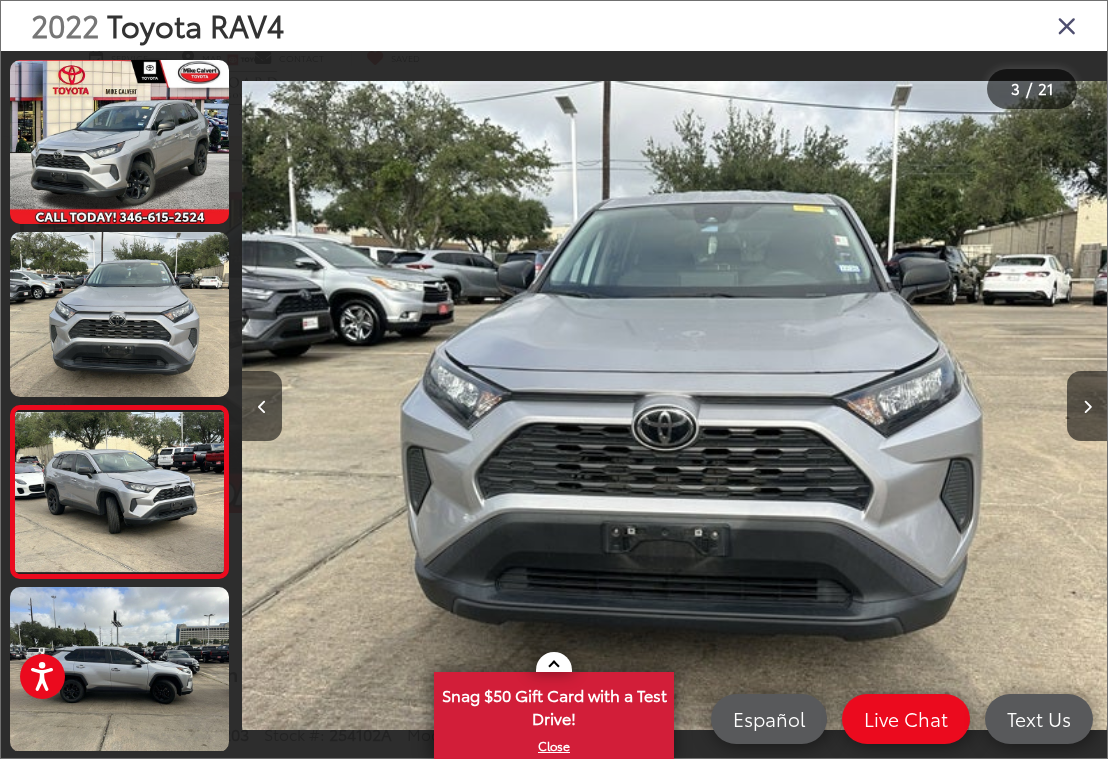scroll, scrollTop: 119, scrollLeft: 0, axis: vertical 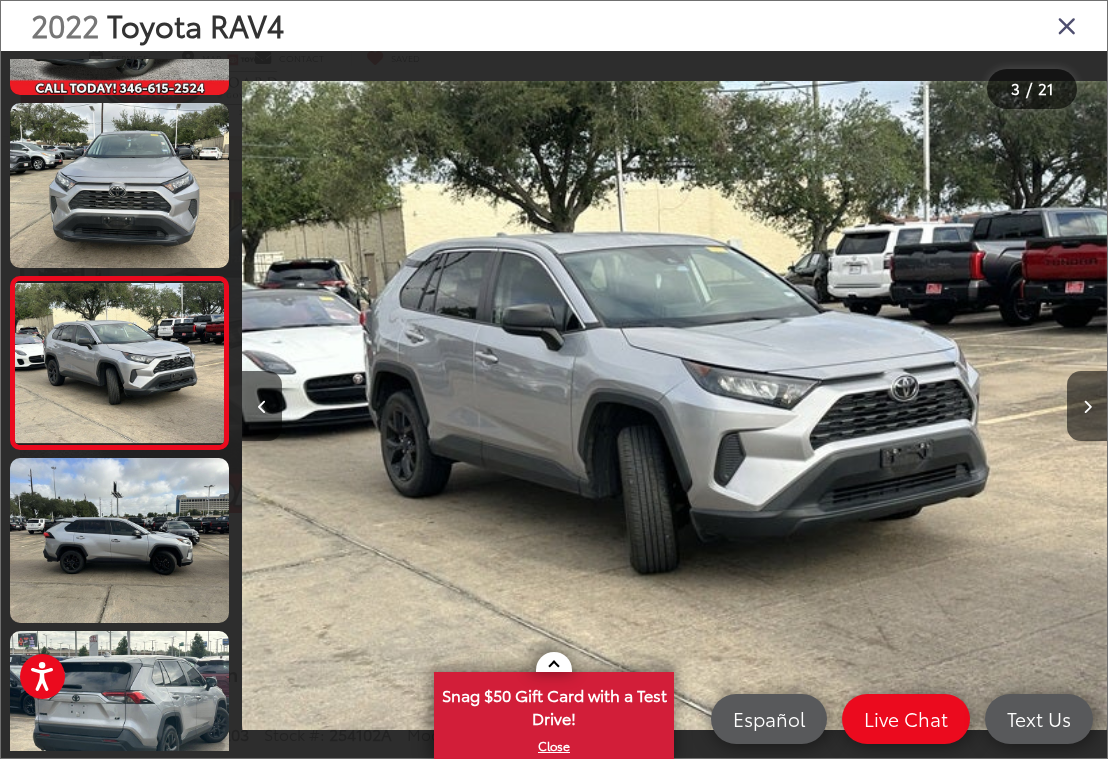 click at bounding box center [1087, 406] 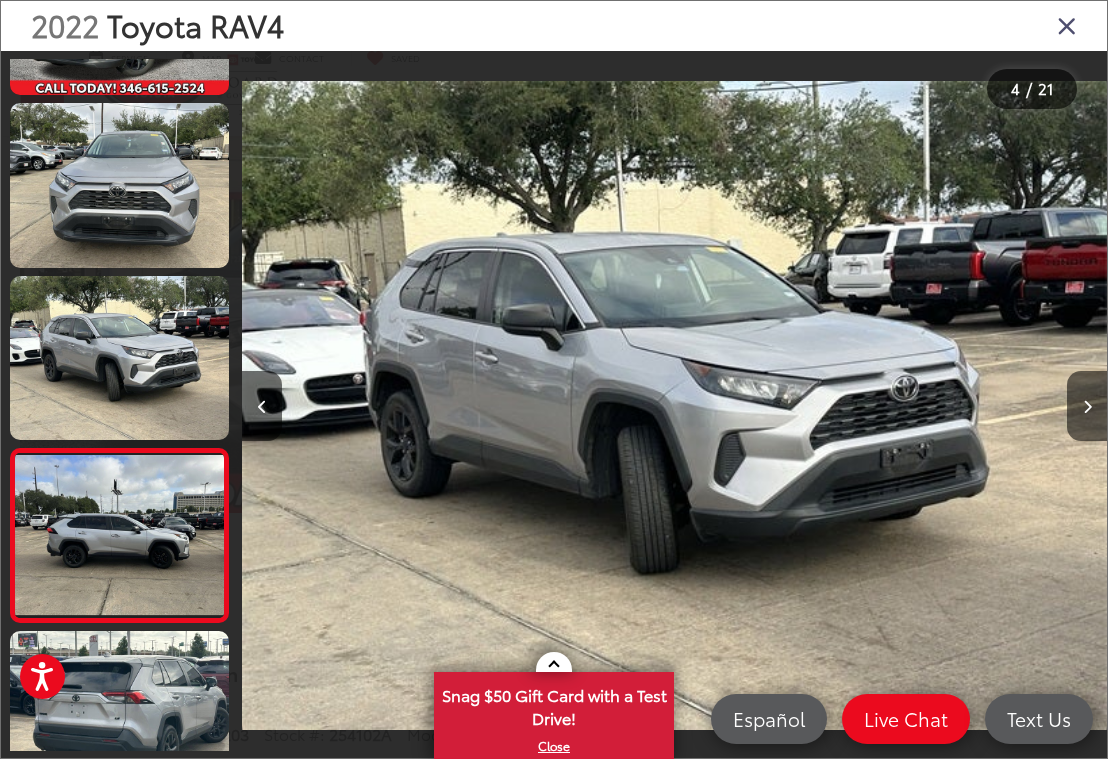 scroll, scrollTop: 0, scrollLeft: 2468, axis: horizontal 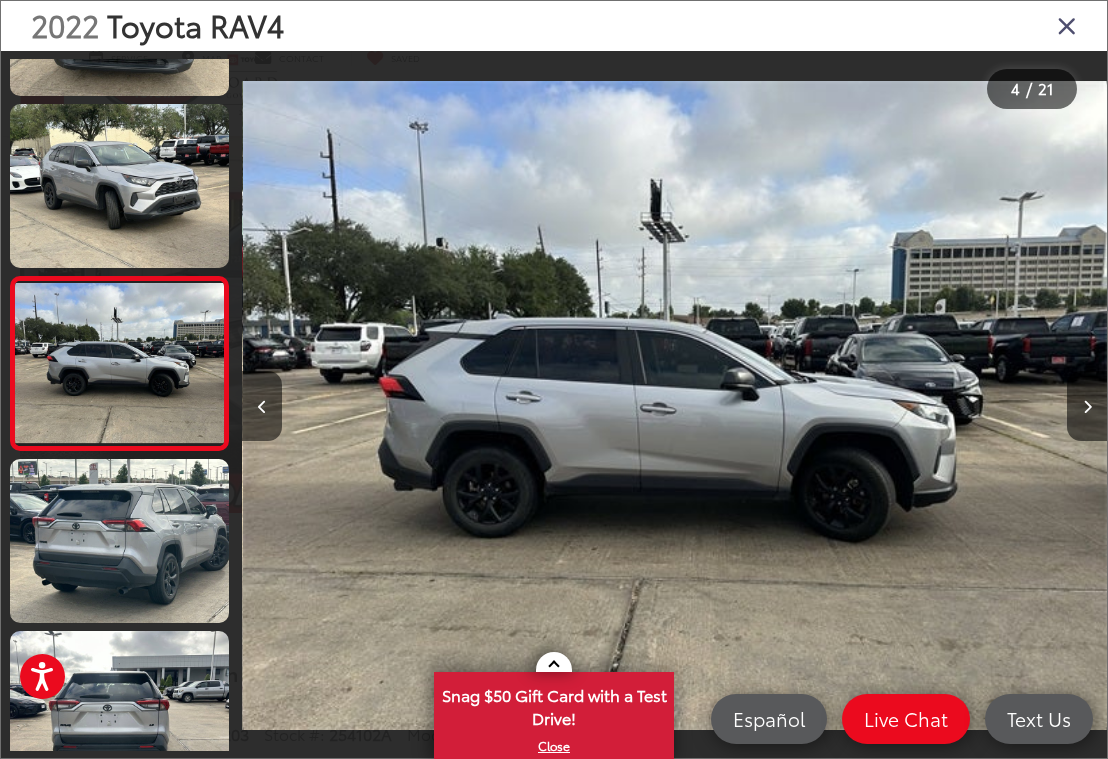 click at bounding box center (1087, 406) 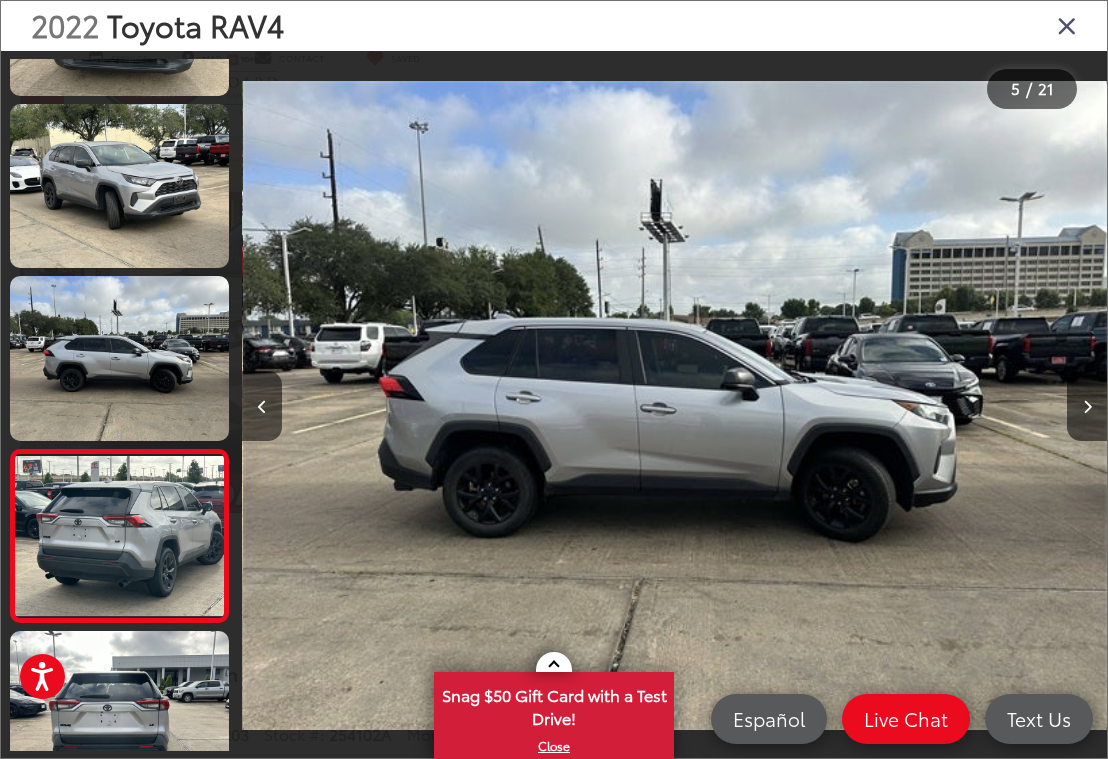 scroll, scrollTop: 0, scrollLeft: 3348, axis: horizontal 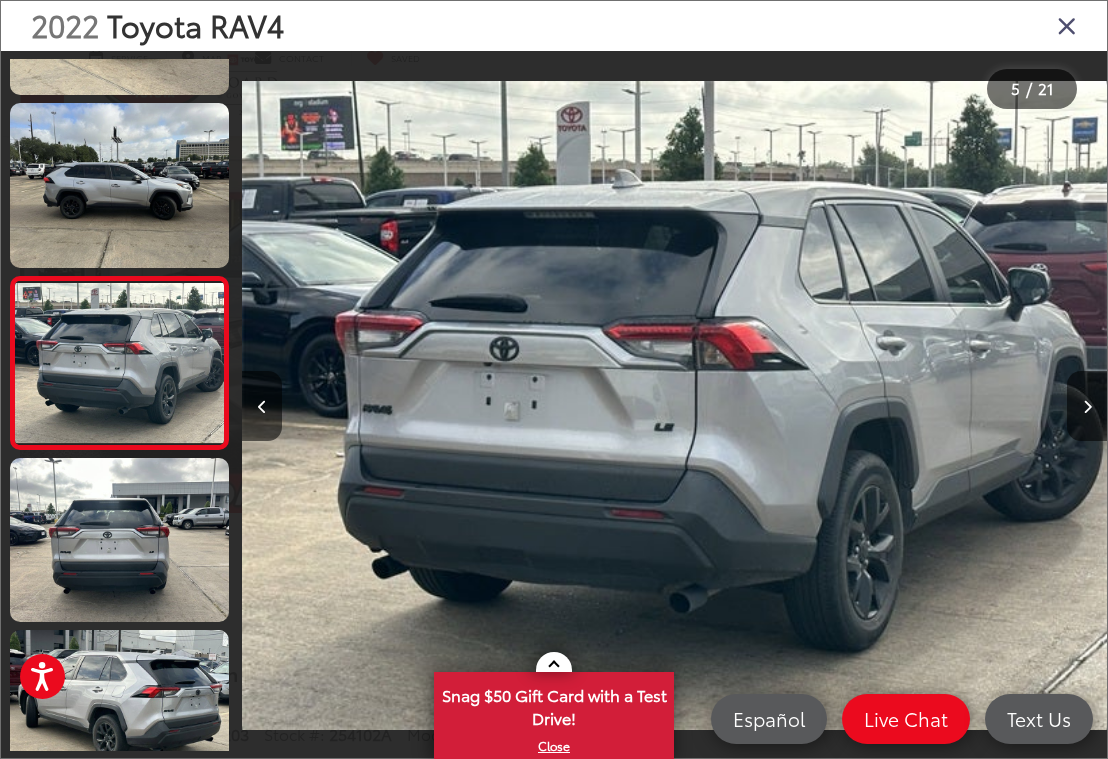 click at bounding box center [1087, 406] 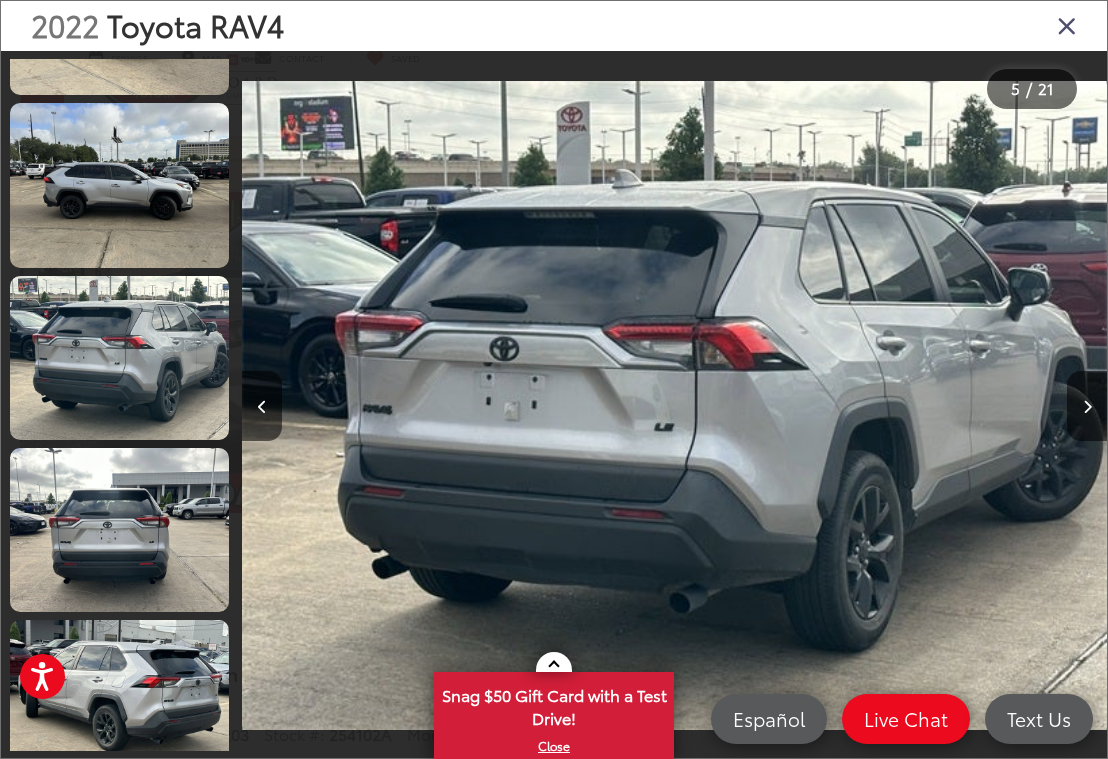 scroll, scrollTop: 0, scrollLeft: 4188, axis: horizontal 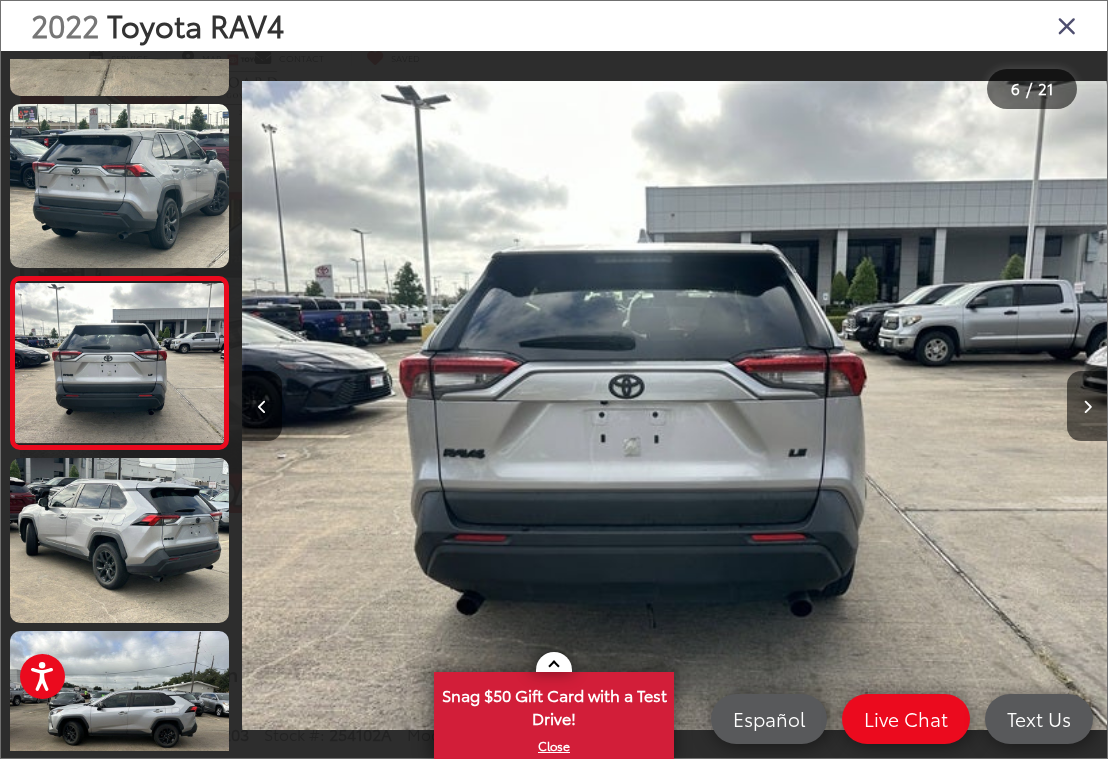 click at bounding box center (1087, 406) 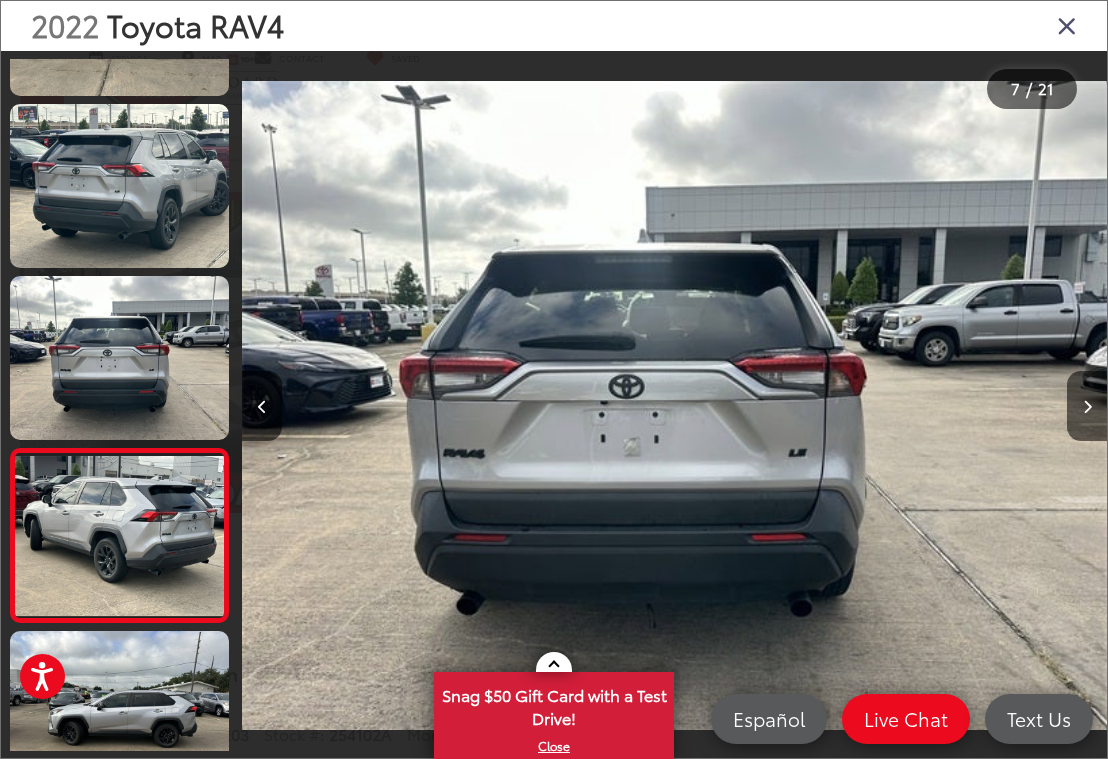 scroll, scrollTop: 0, scrollLeft: 5113, axis: horizontal 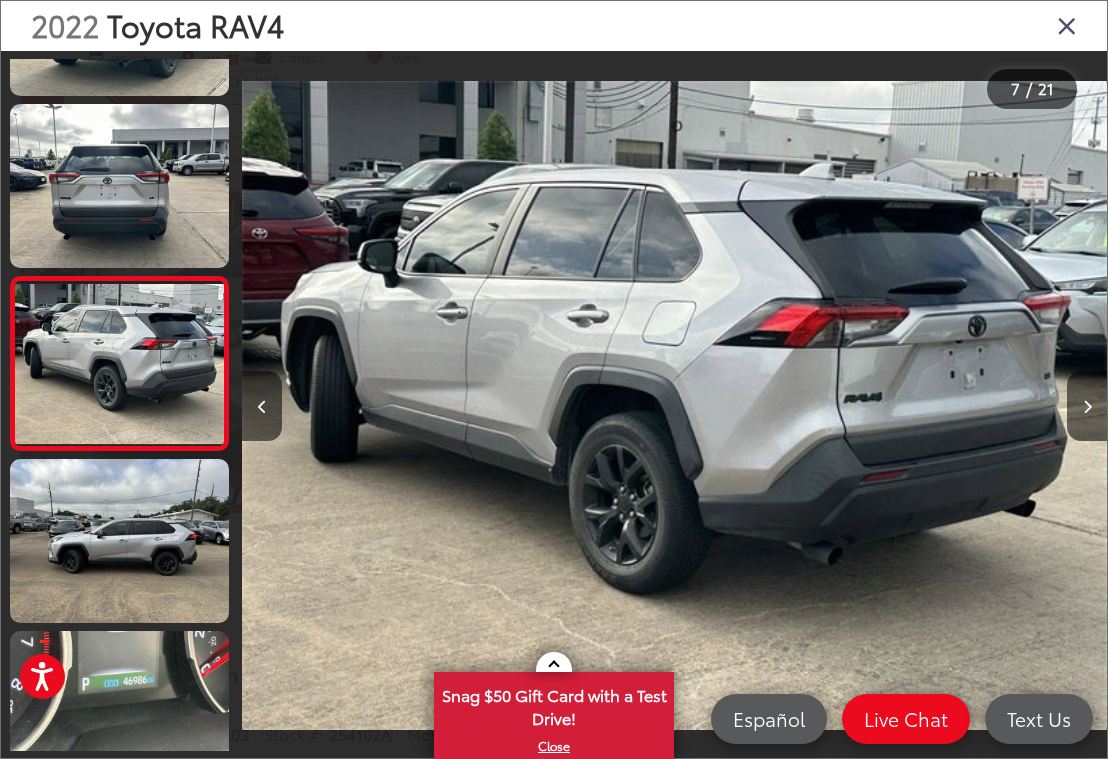 click at bounding box center [1087, 407] 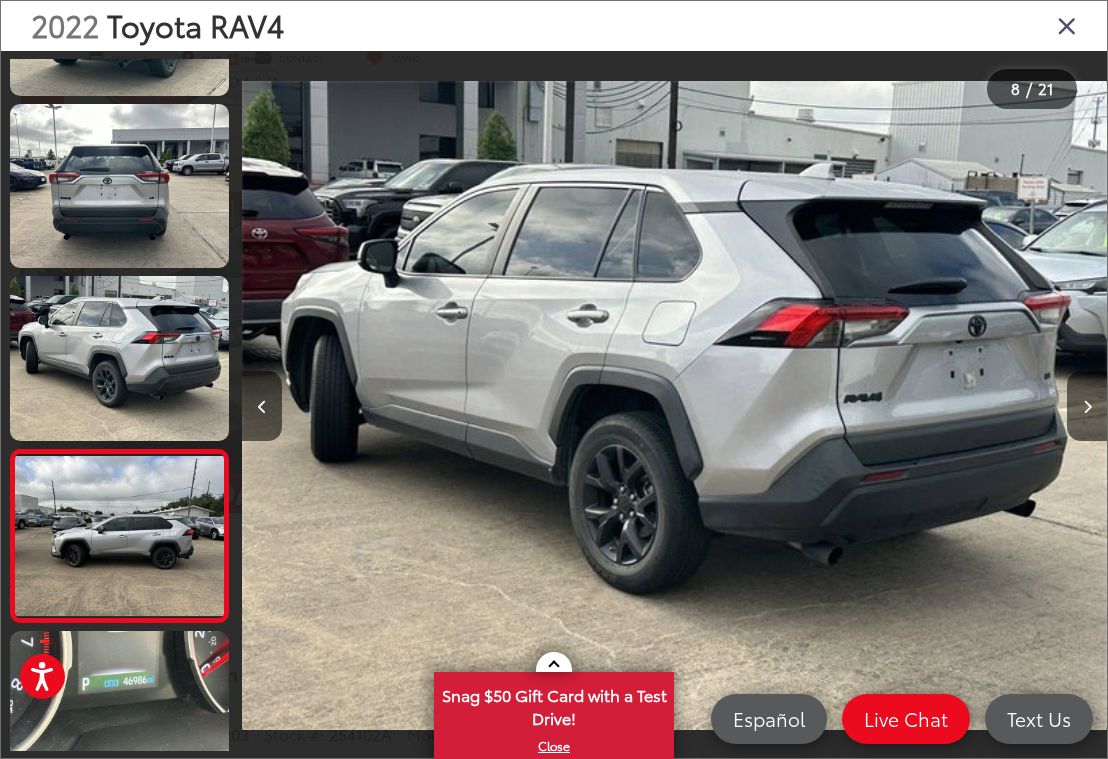 scroll, scrollTop: 0, scrollLeft: 5801, axis: horizontal 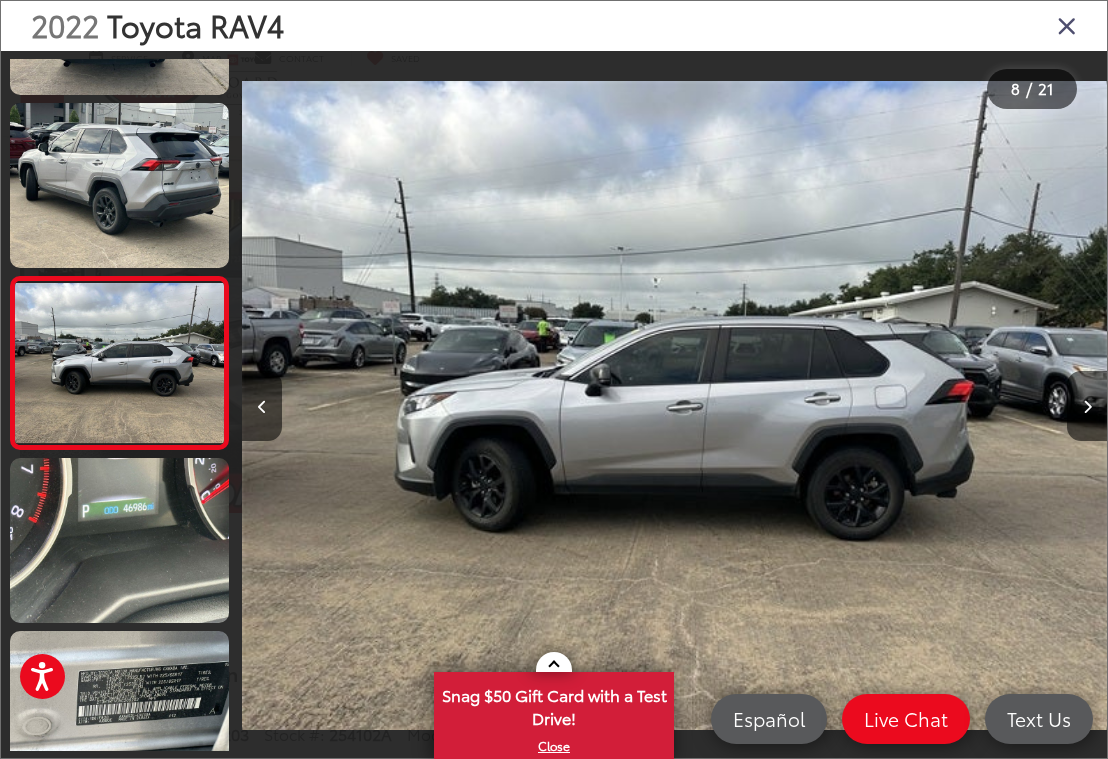 click at bounding box center [1087, 406] 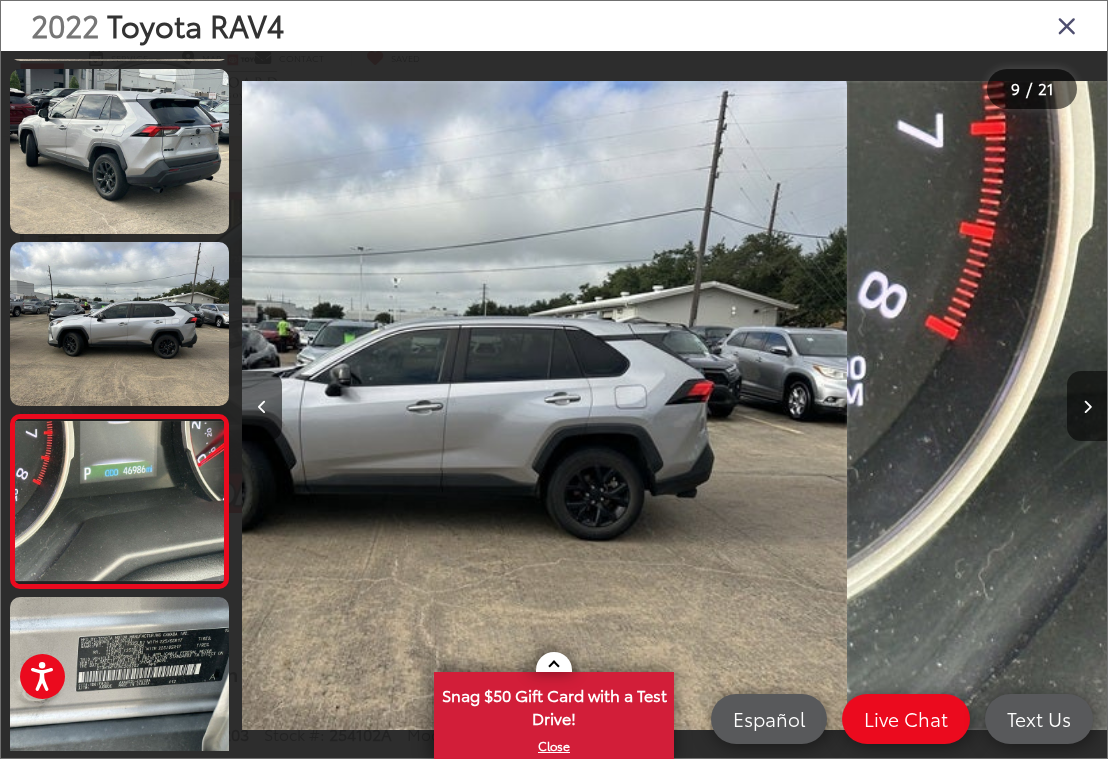 scroll, scrollTop: 0, scrollLeft: 6744, axis: horizontal 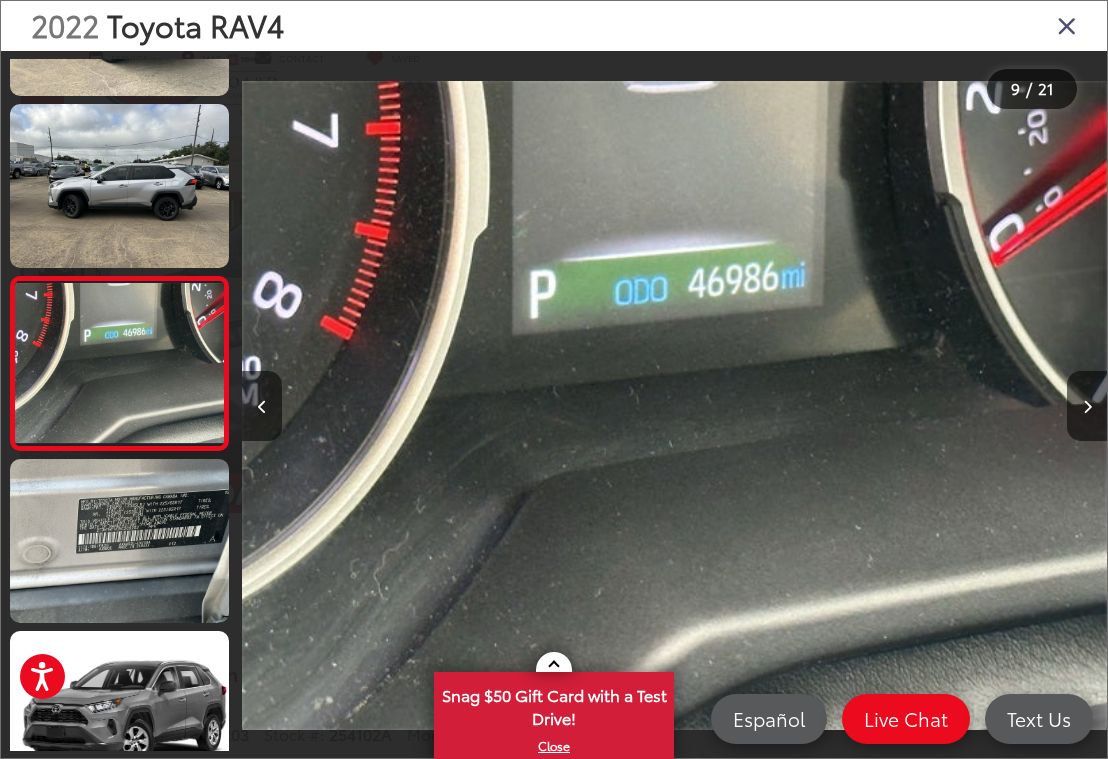 click at bounding box center [1087, 406] 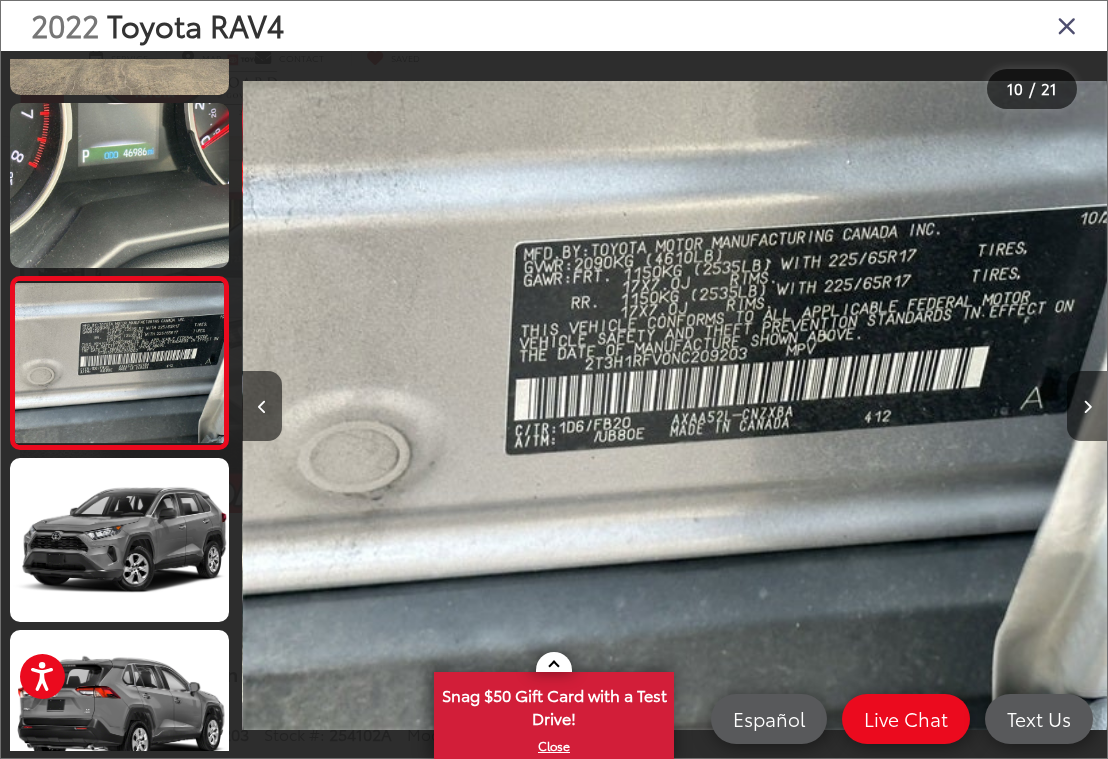 click at bounding box center [1087, 407] 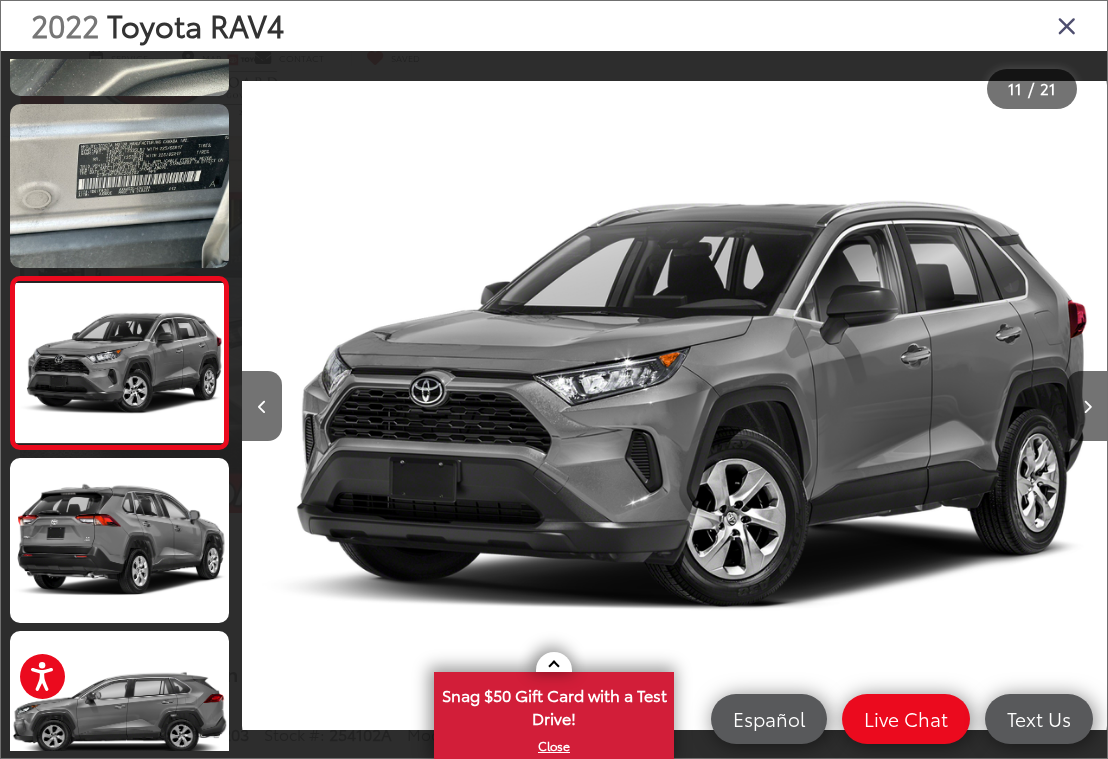 click at bounding box center [1087, 407] 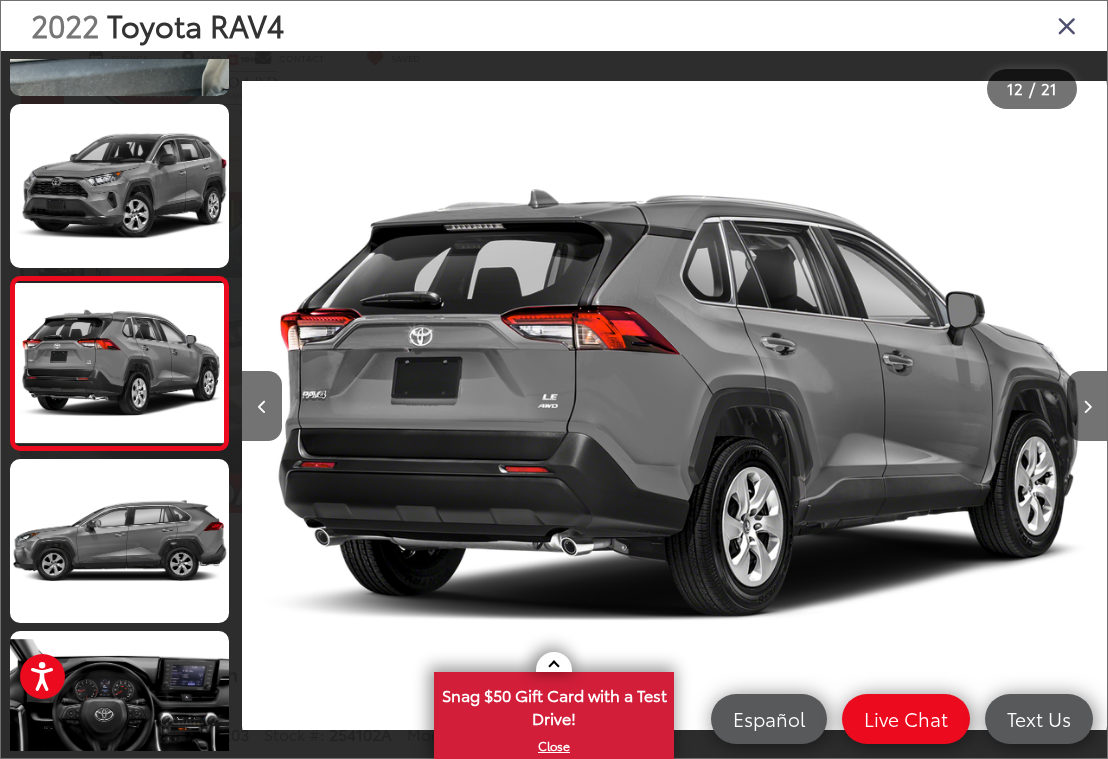 click at bounding box center (1087, 407) 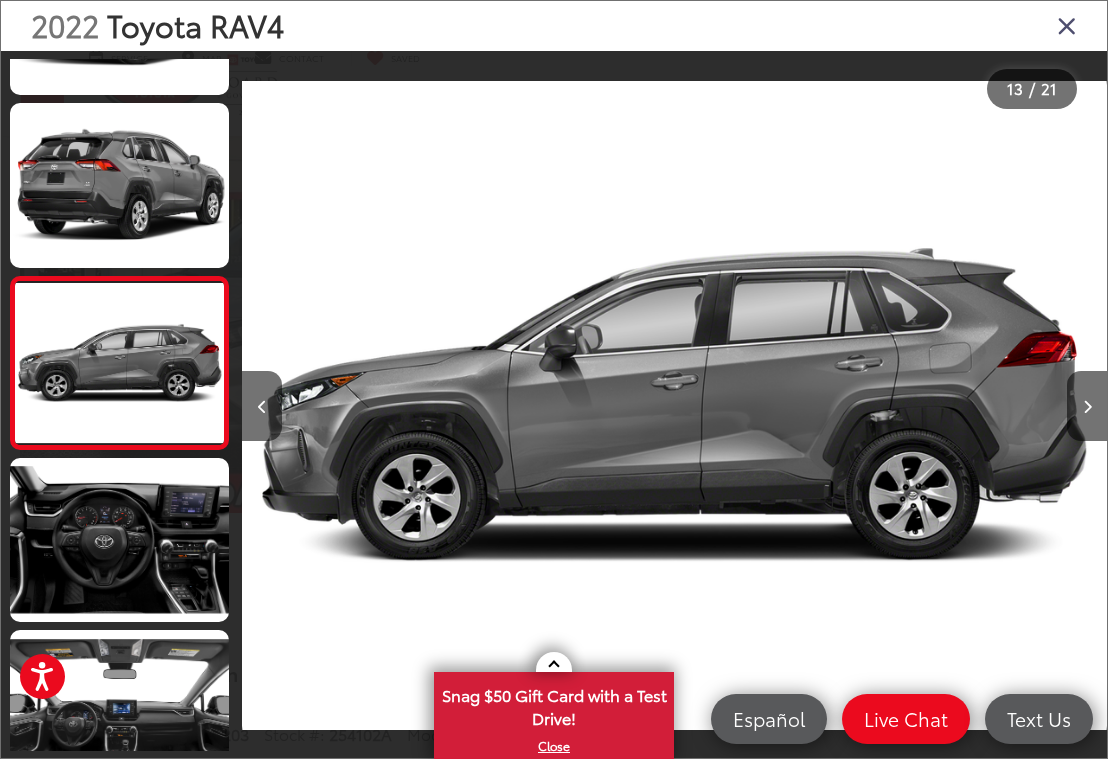 click at bounding box center (1087, 407) 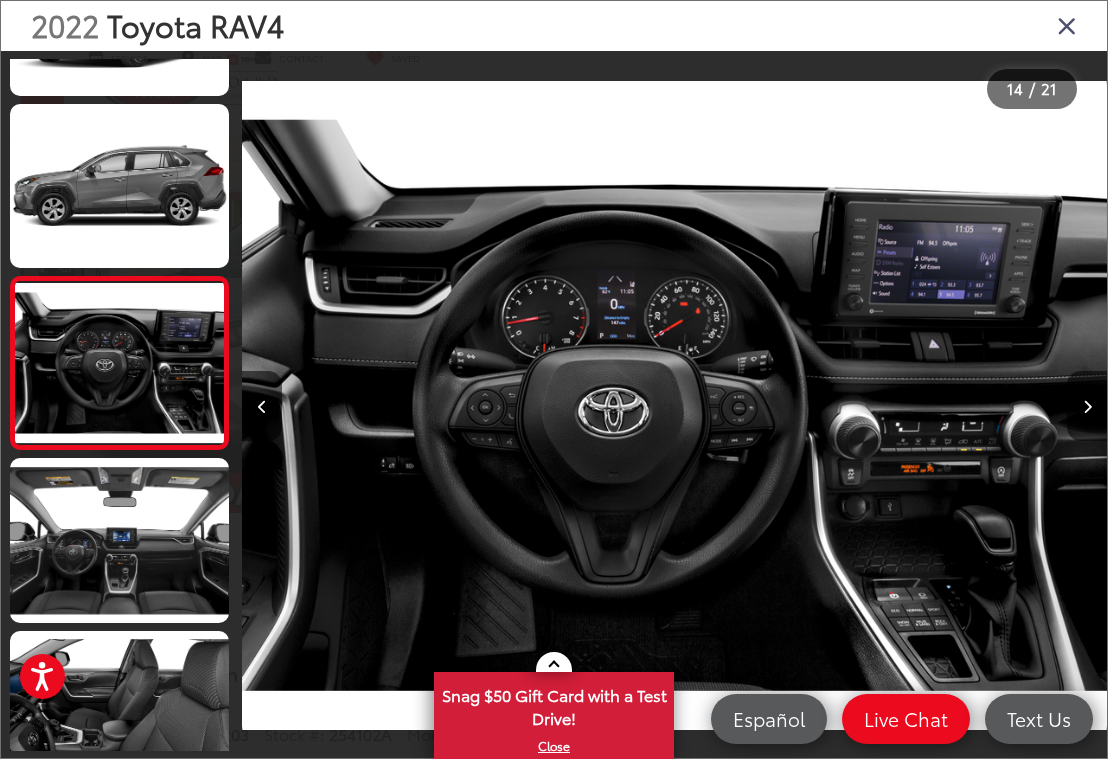 click at bounding box center (1087, 406) 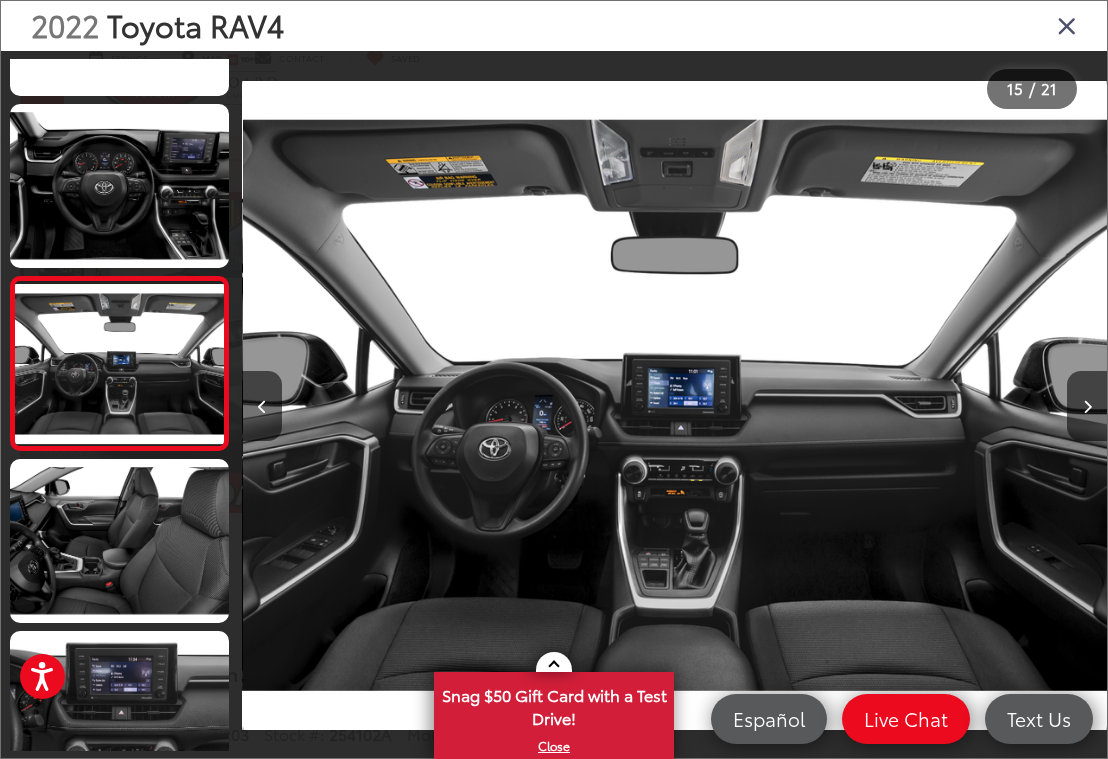 click at bounding box center (1087, 406) 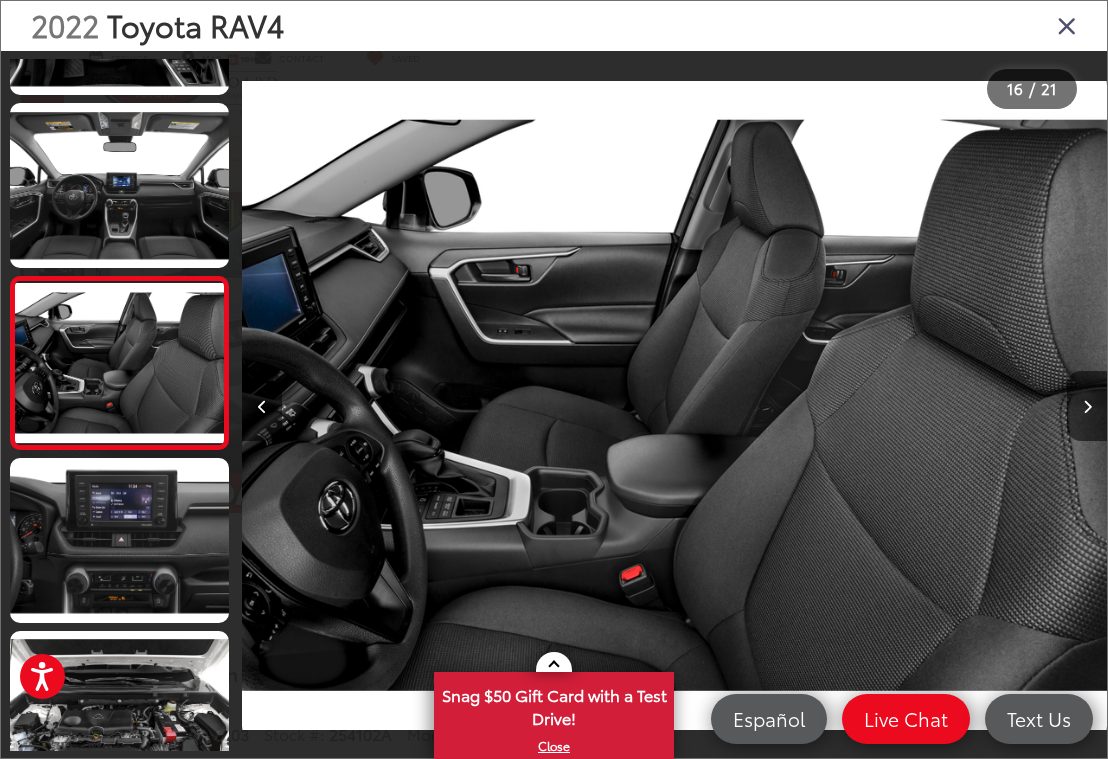 click at bounding box center [1087, 406] 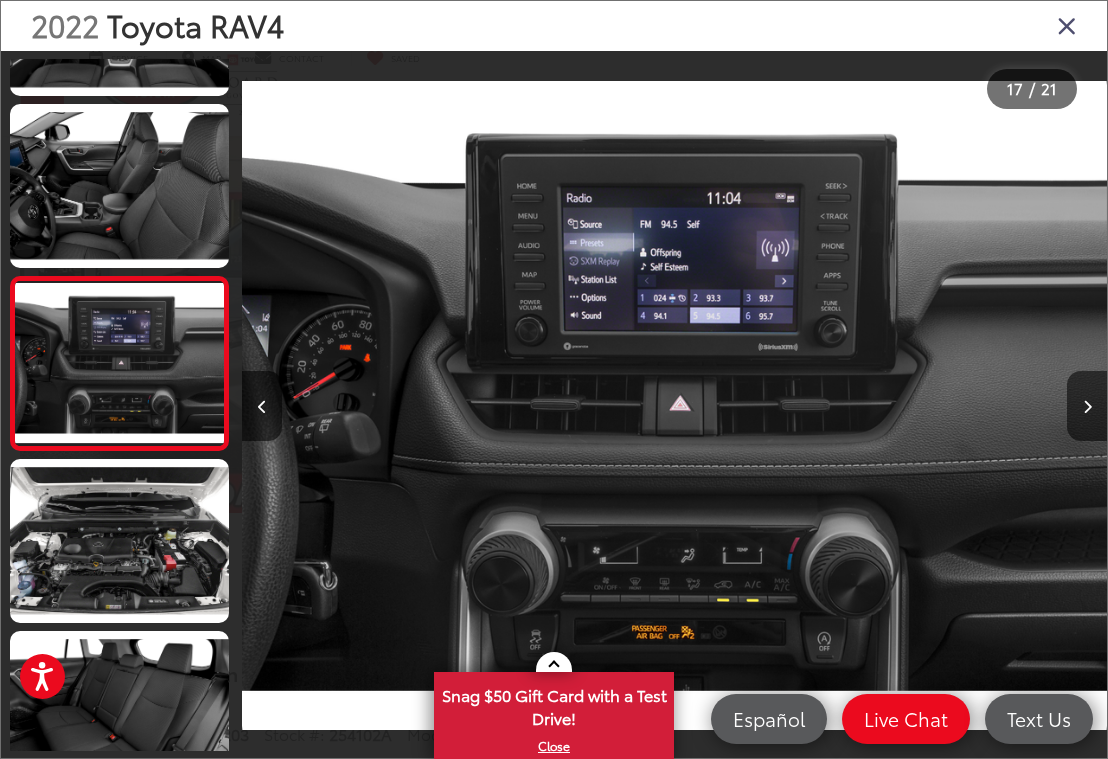 click at bounding box center (1087, 406) 